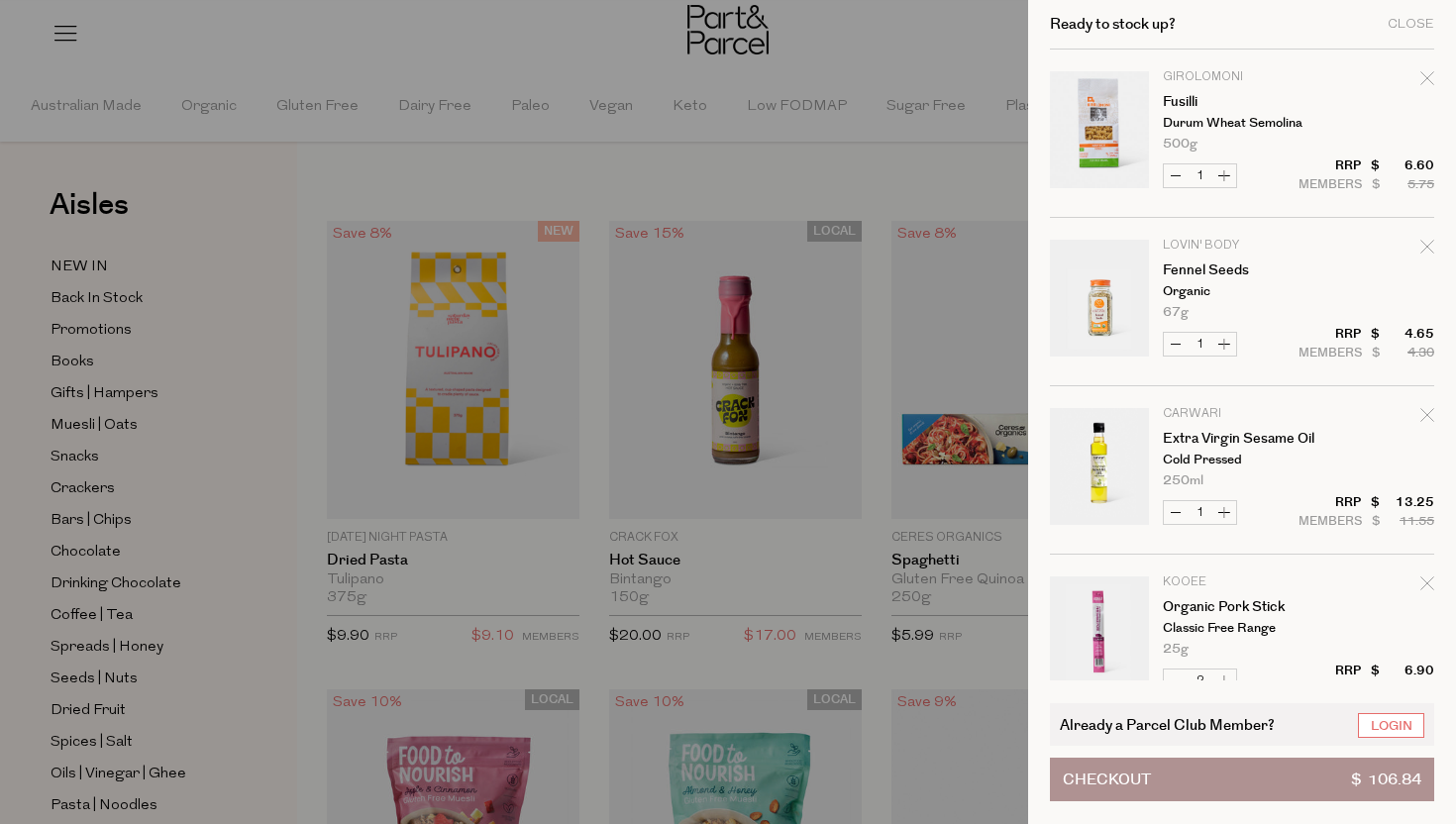 scroll, scrollTop: 0, scrollLeft: 0, axis: both 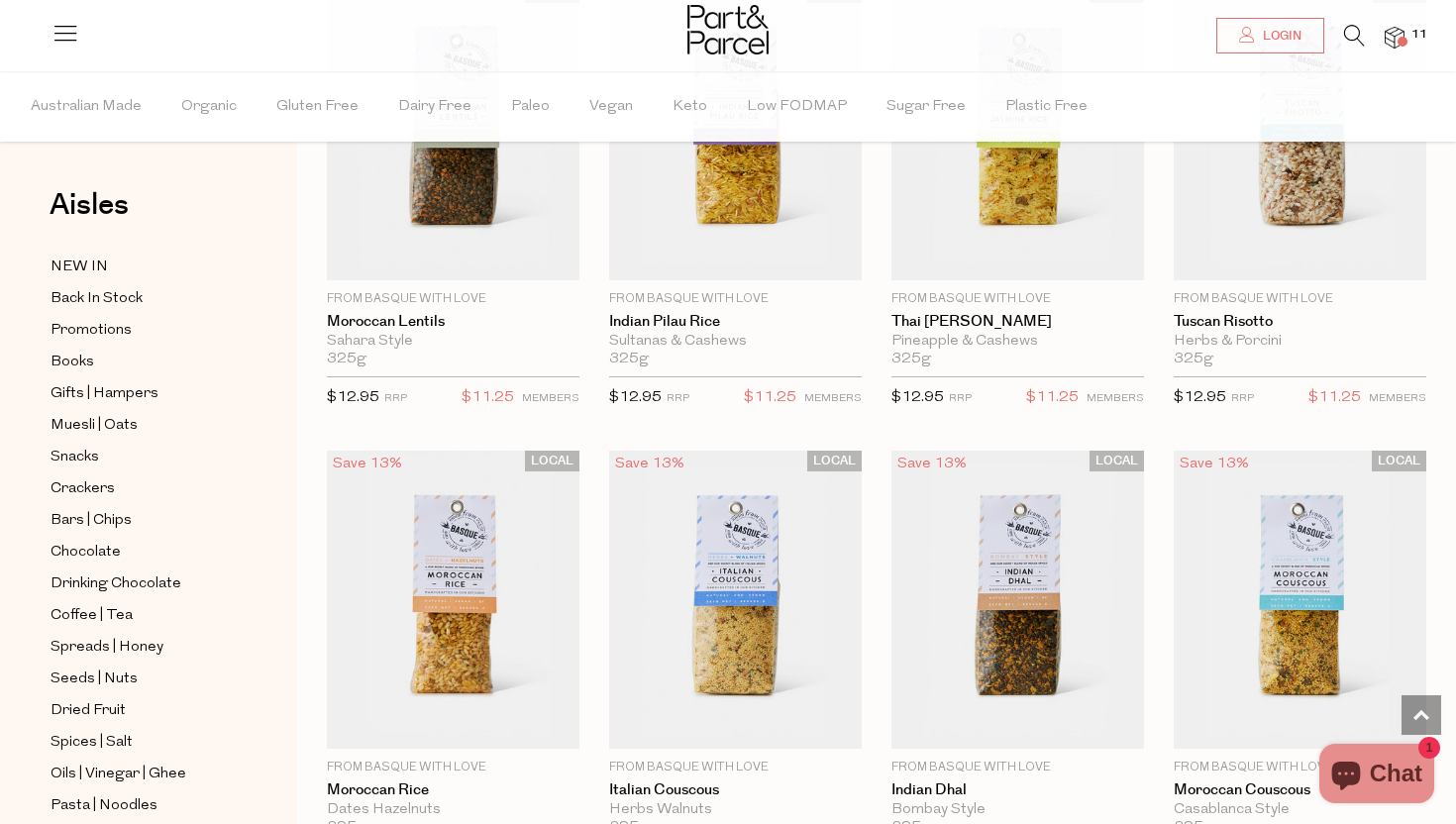 click at bounding box center (1354, 36) 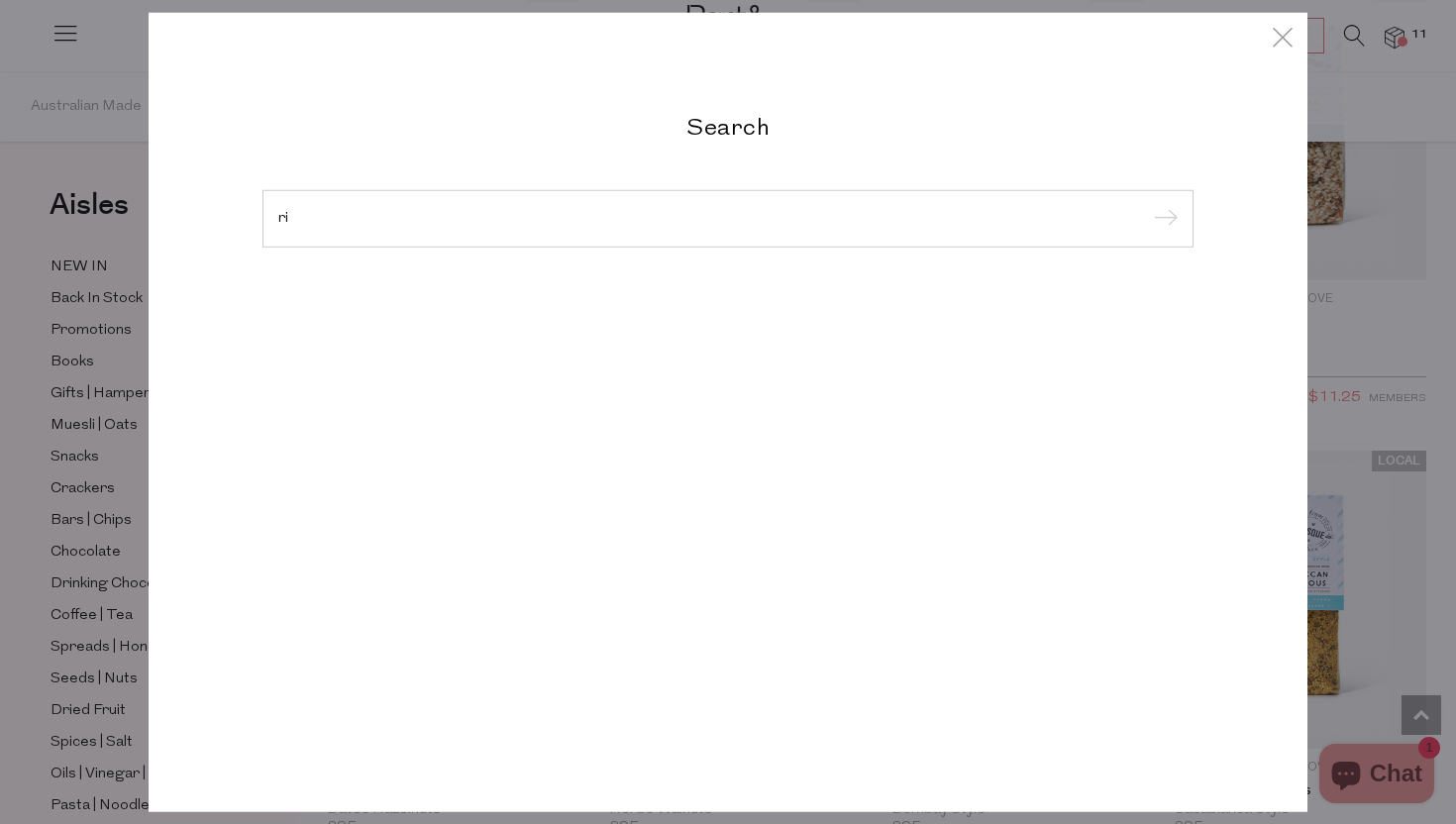type on "r" 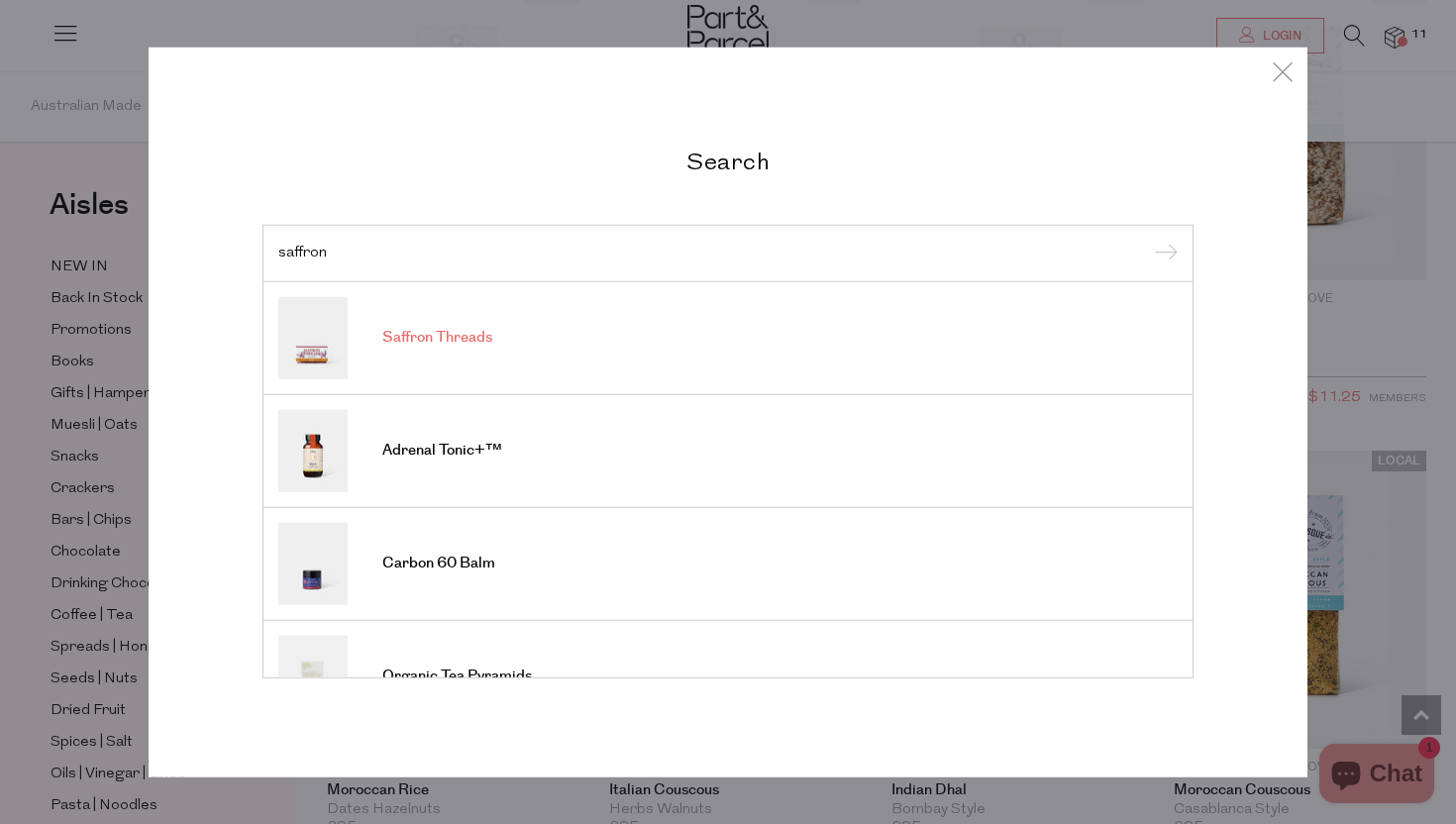 type on "saffron" 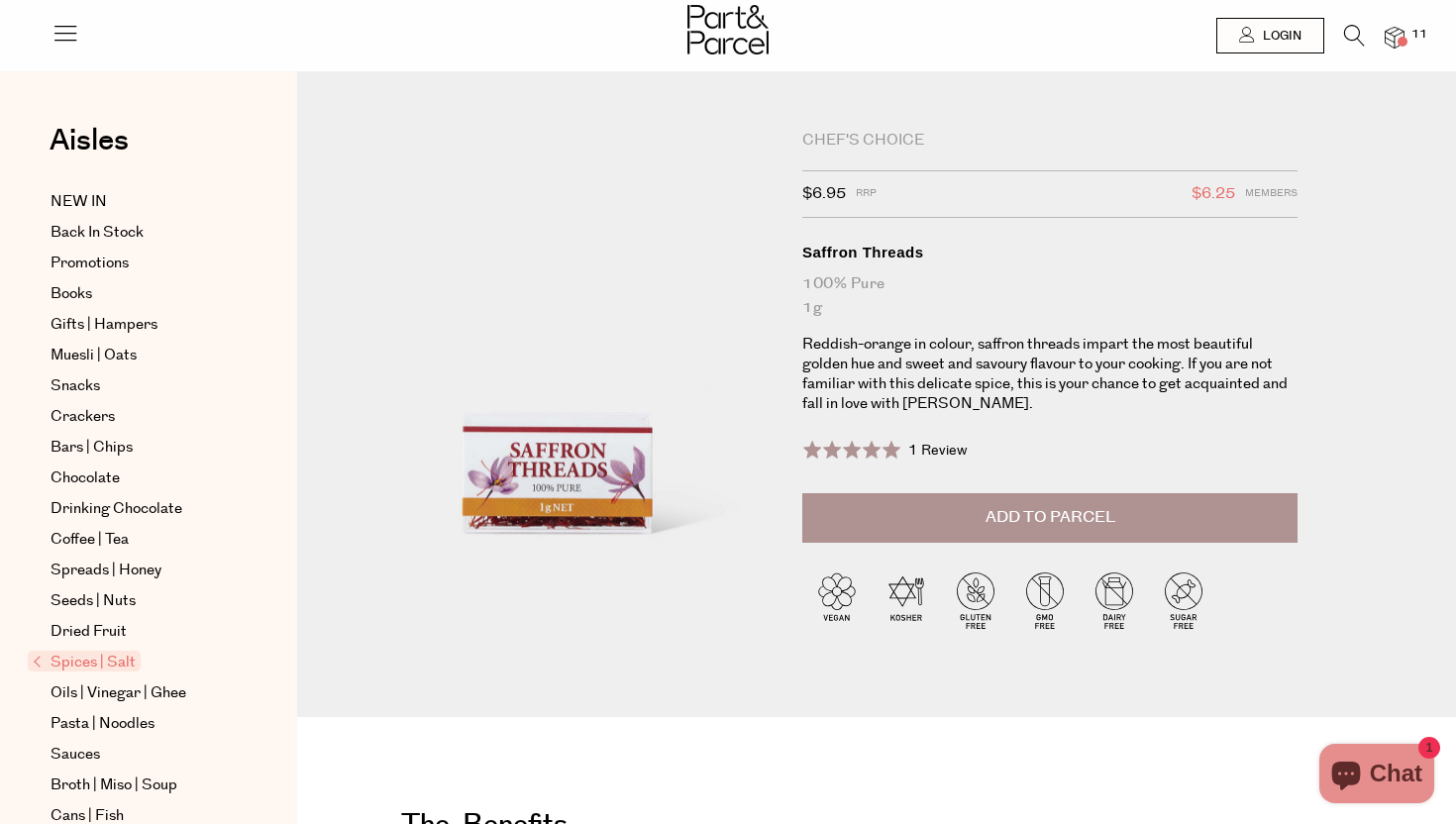 scroll, scrollTop: 0, scrollLeft: 0, axis: both 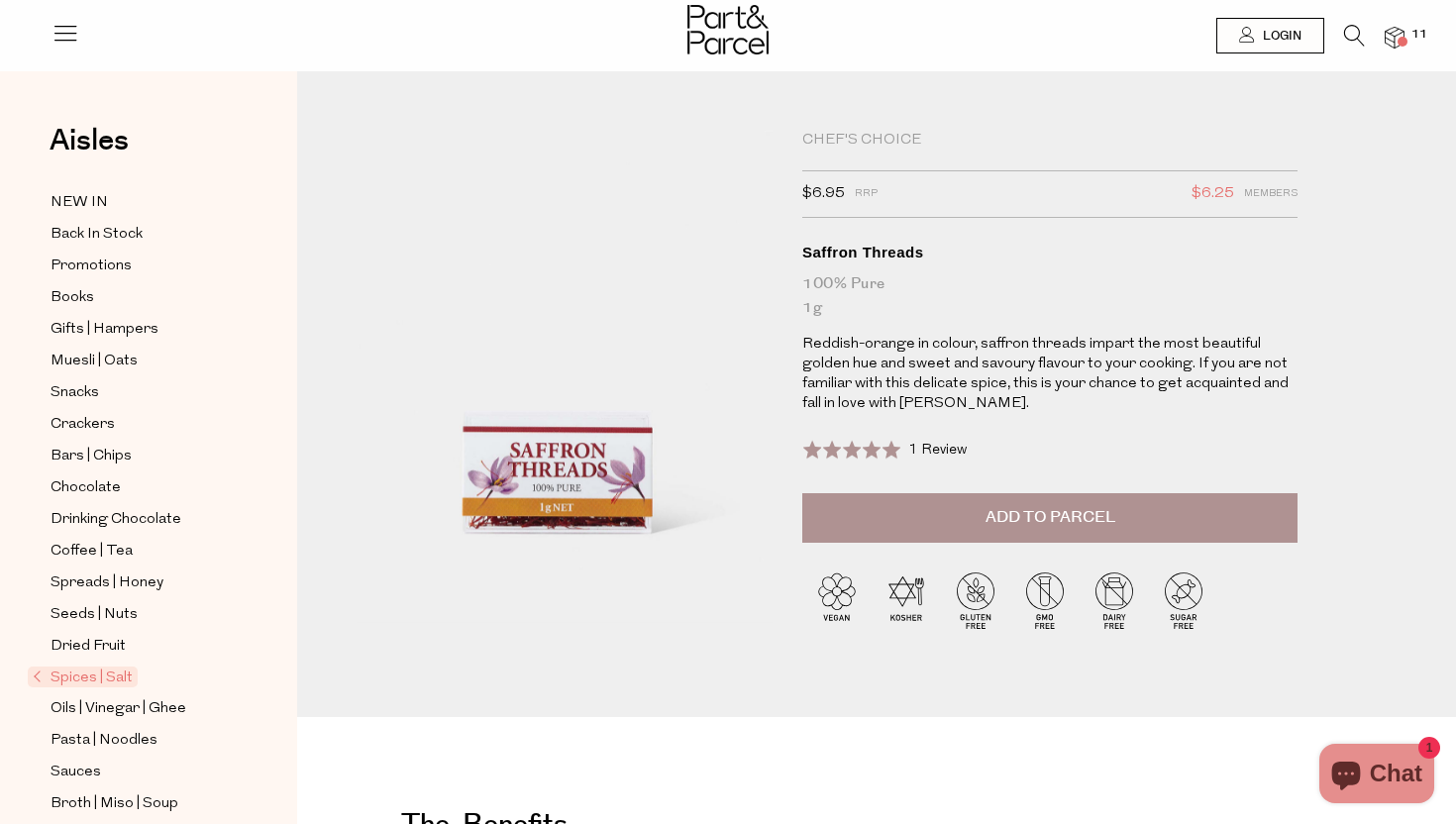 click on "Add to Parcel" at bounding box center (1050, 517) 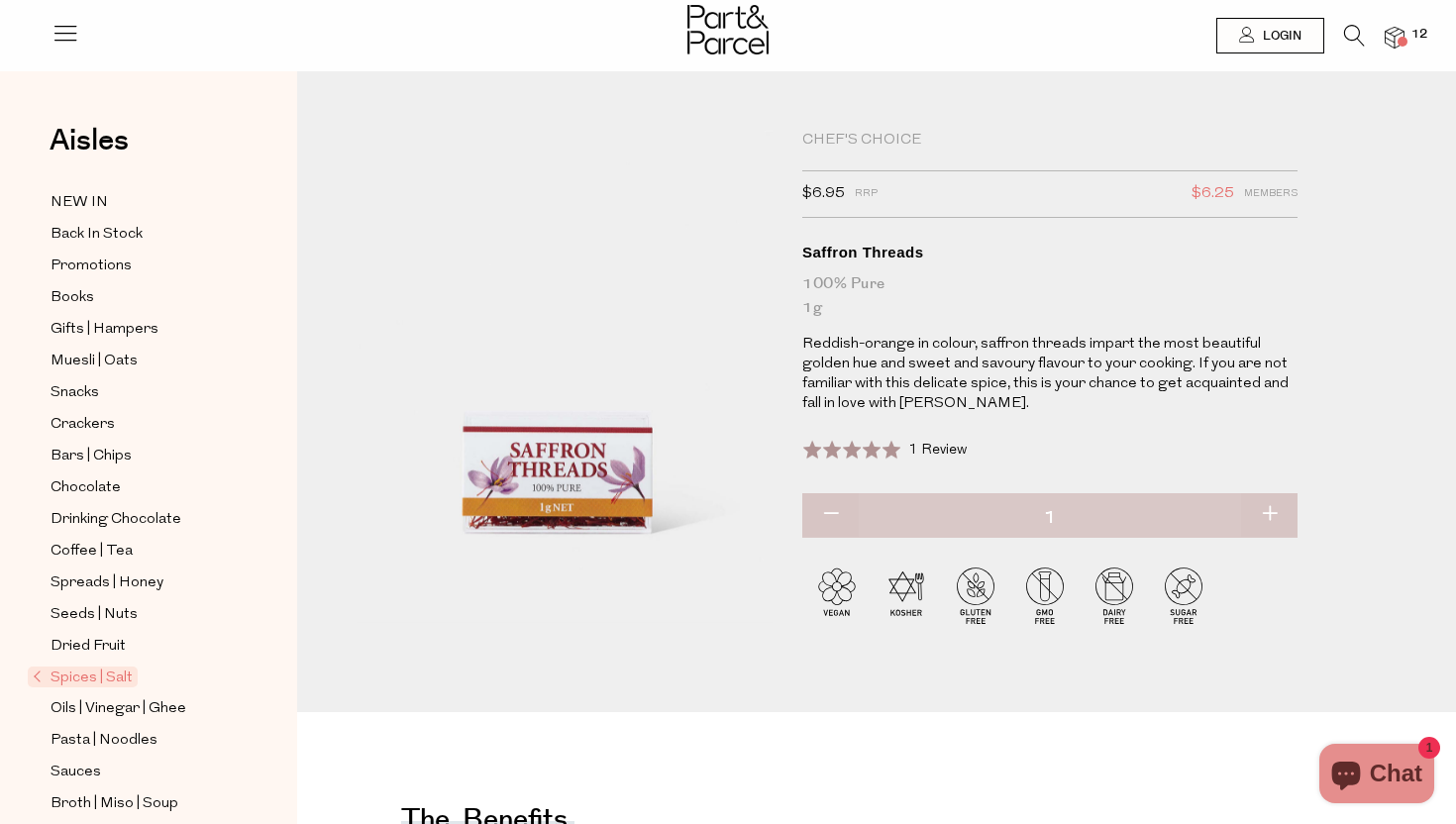 click at bounding box center [1395, 38] 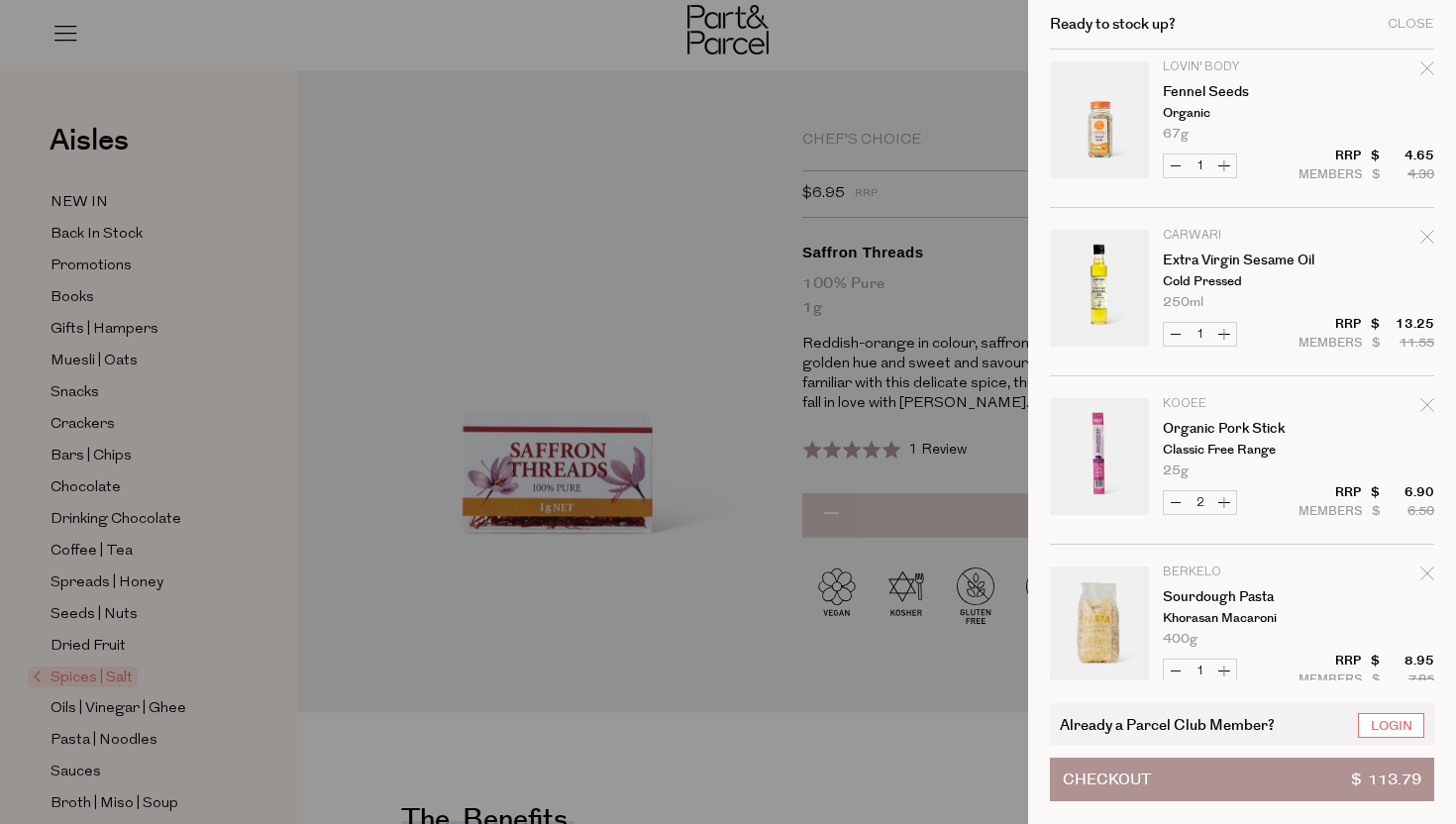scroll, scrollTop: 0, scrollLeft: 0, axis: both 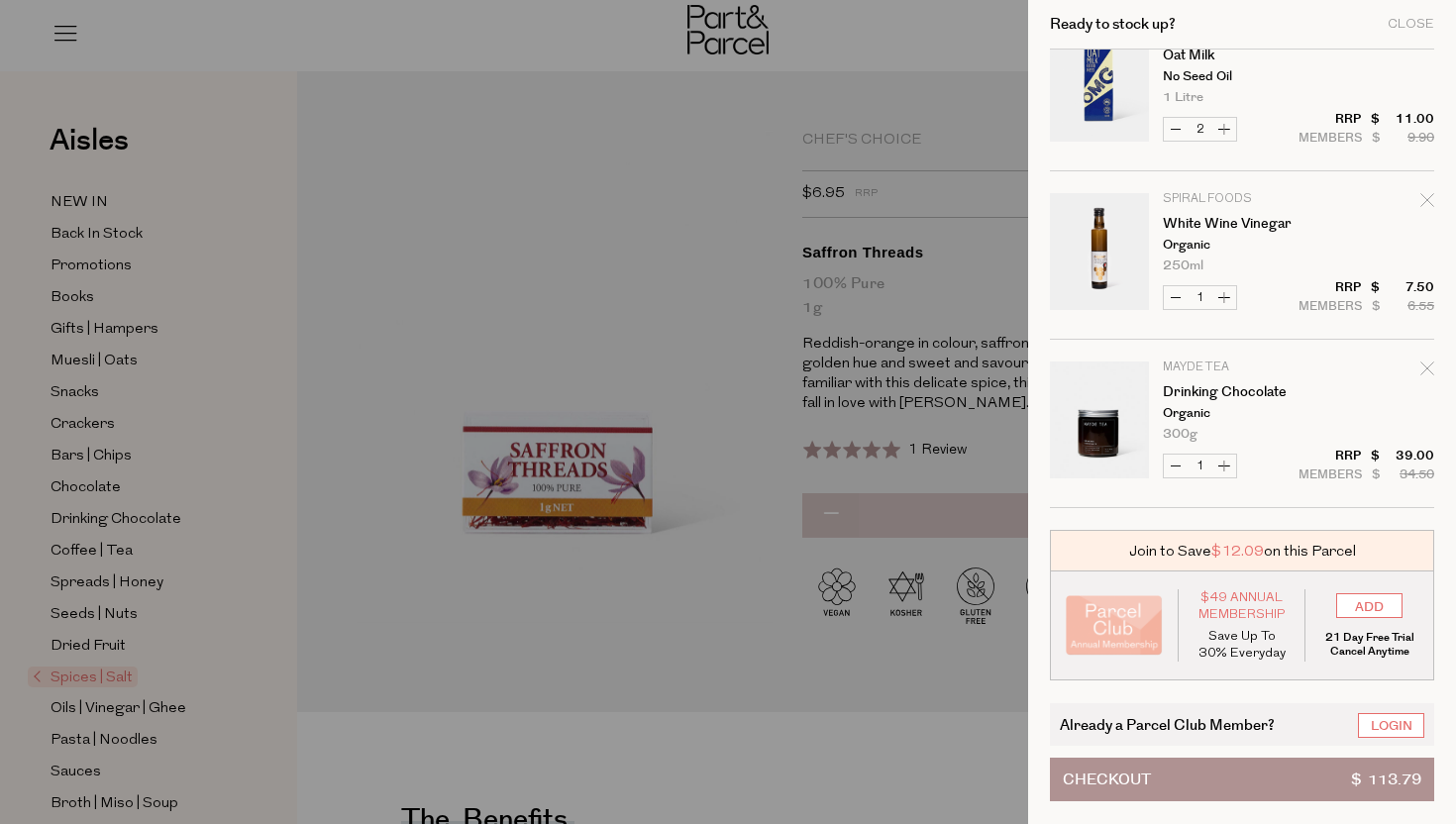 click on "Spiral Foods
White Wine Vinegar
Organic
250ml
Only 10 Available
Decrease White Wine Vinegar
1 $ $ 6.55" at bounding box center (1242, 266) 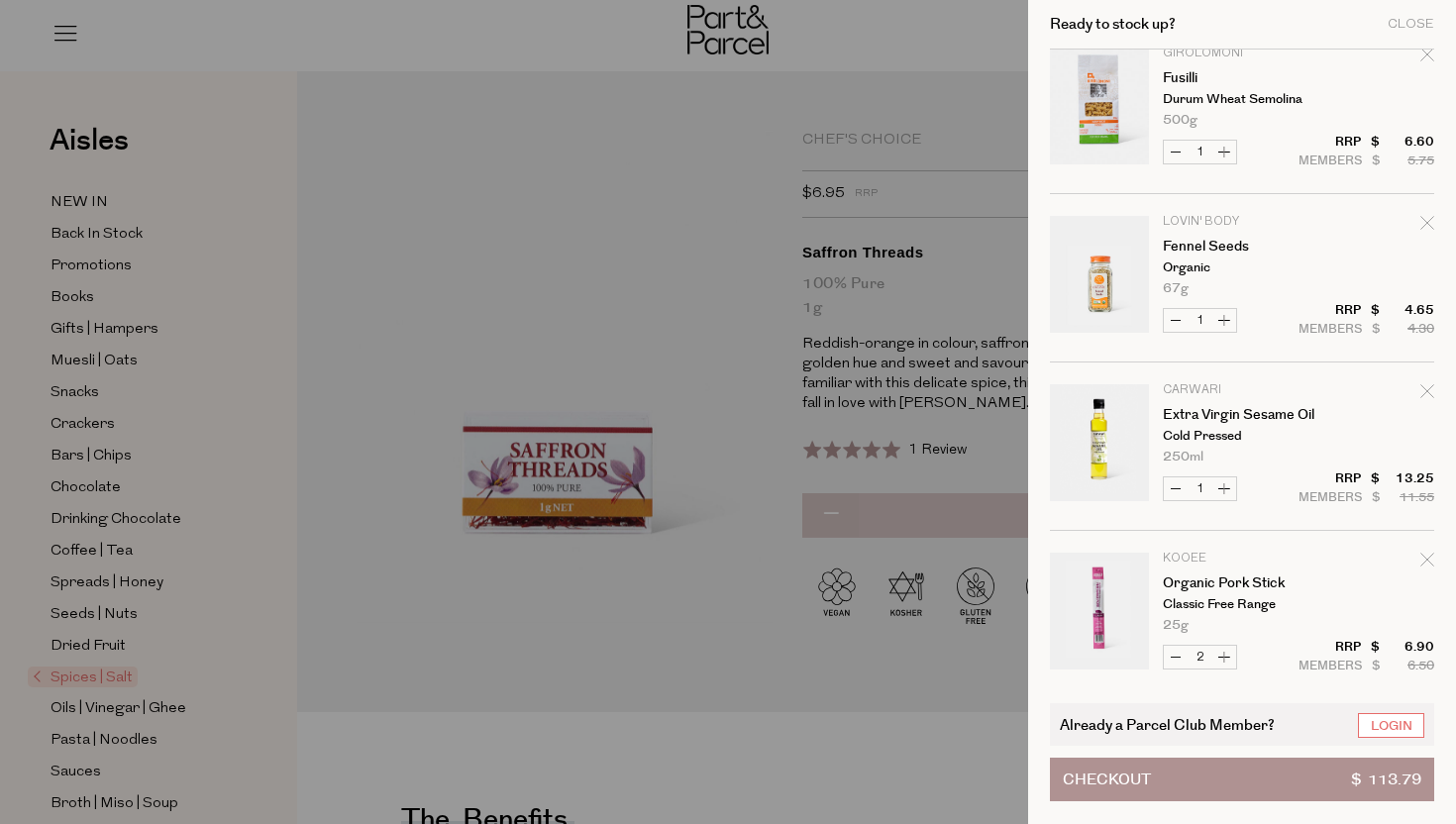 scroll, scrollTop: 49, scrollLeft: 0, axis: vertical 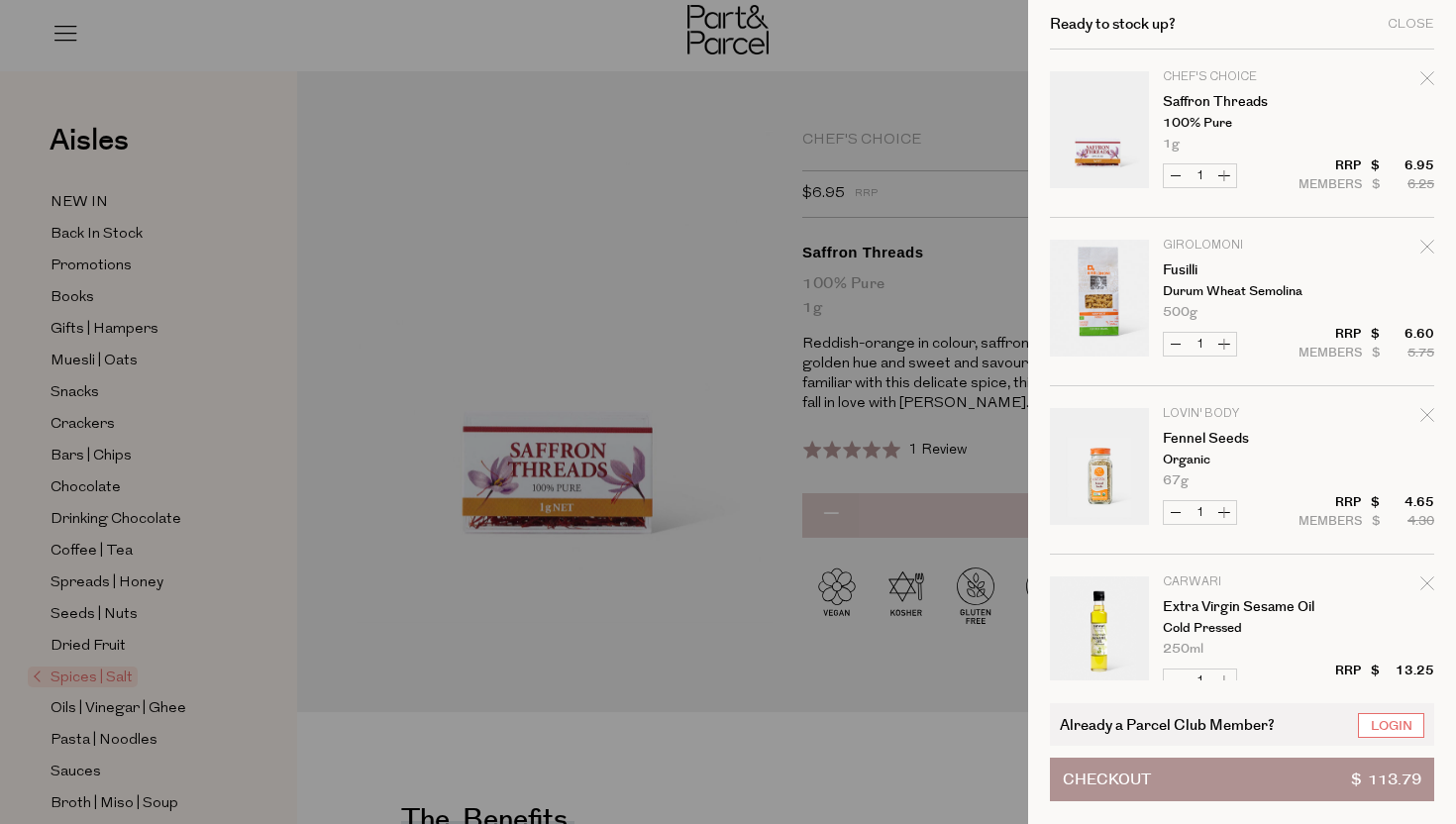 click on "Checkout $ 113.79" at bounding box center [1242, 779] 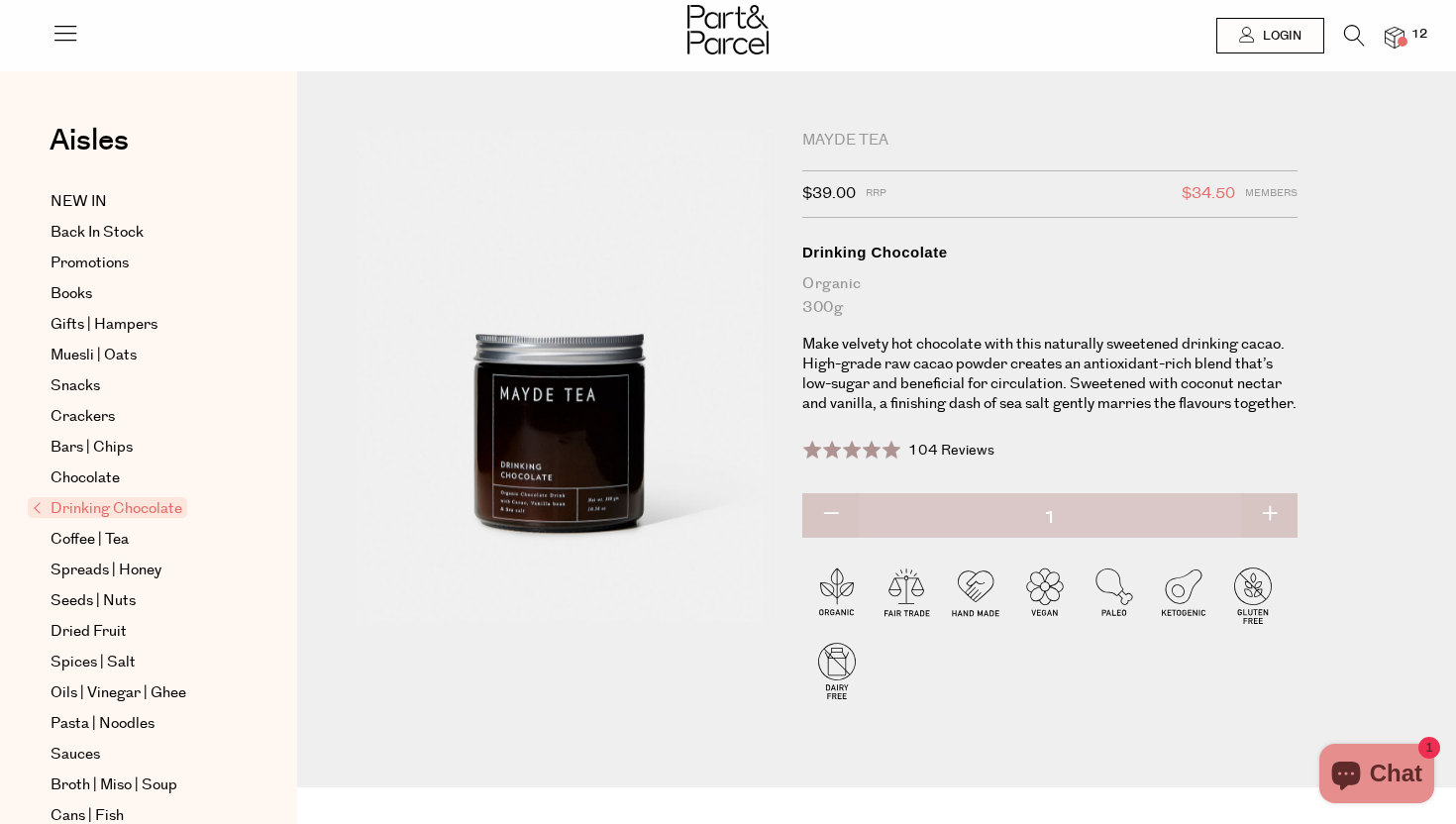 scroll, scrollTop: 0, scrollLeft: 0, axis: both 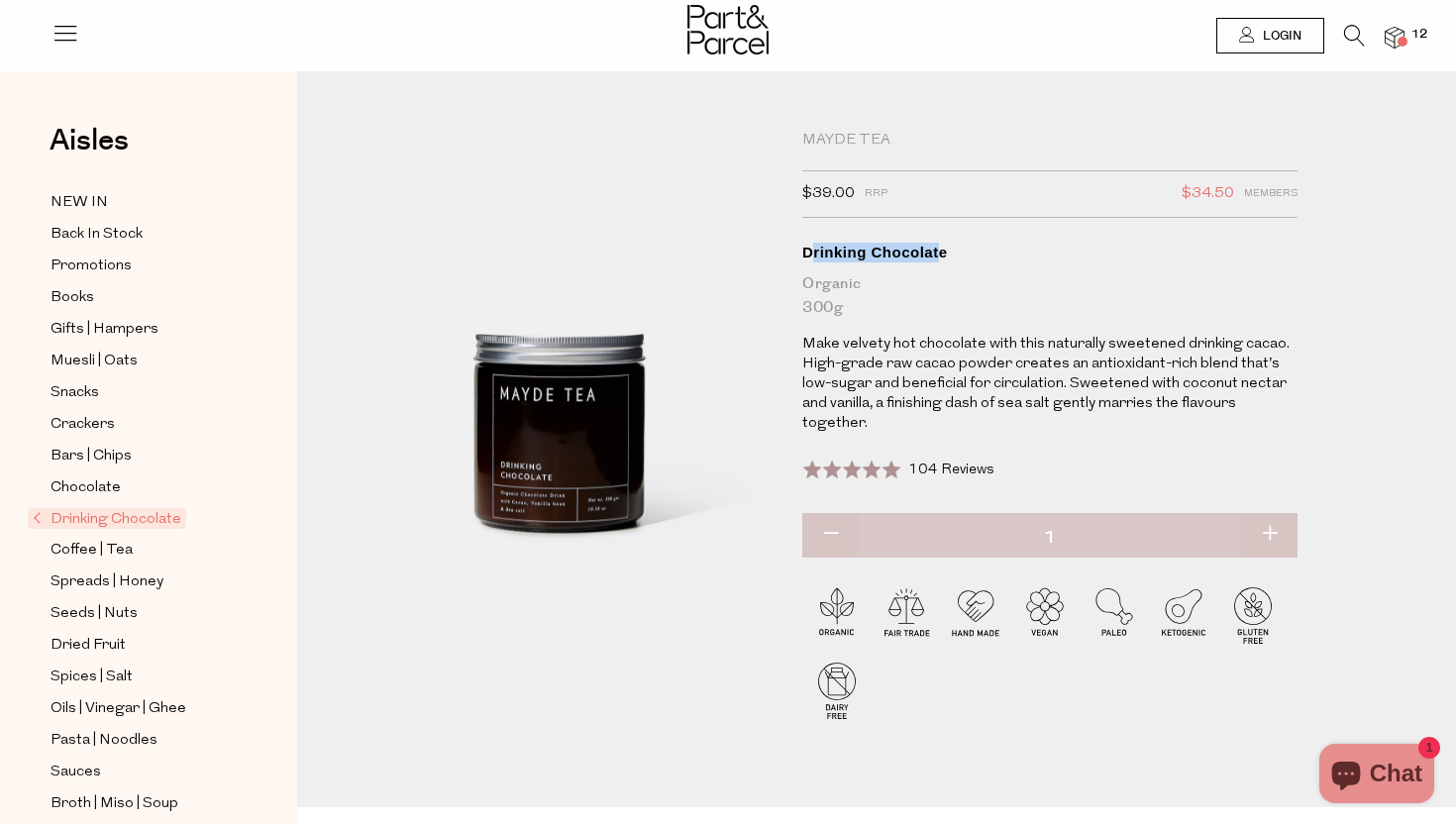 drag, startPoint x: 808, startPoint y: 251, endPoint x: 939, endPoint y: 251, distance: 131 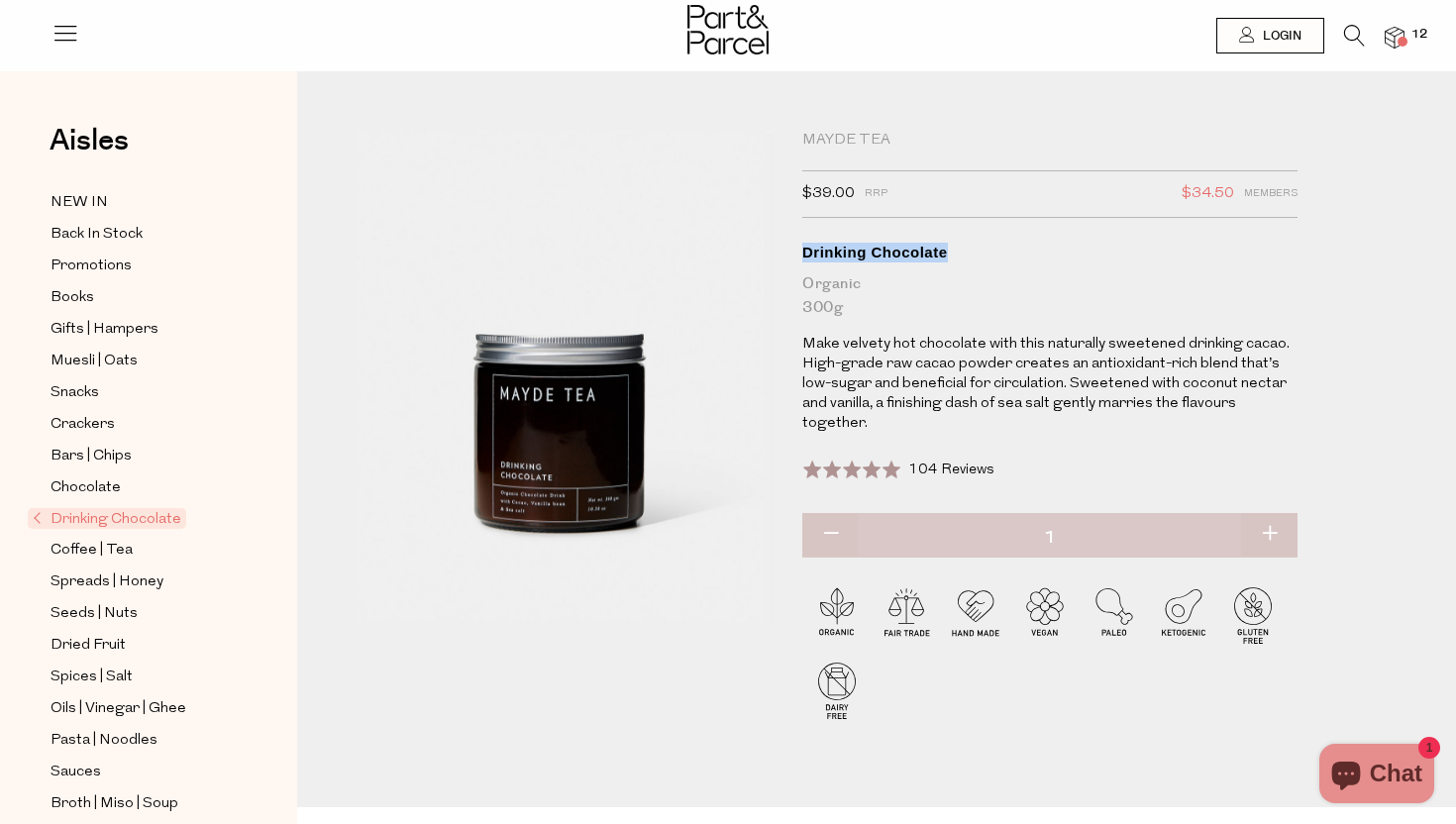 drag, startPoint x: 947, startPoint y: 251, endPoint x: 803, endPoint y: 250, distance: 144.00347 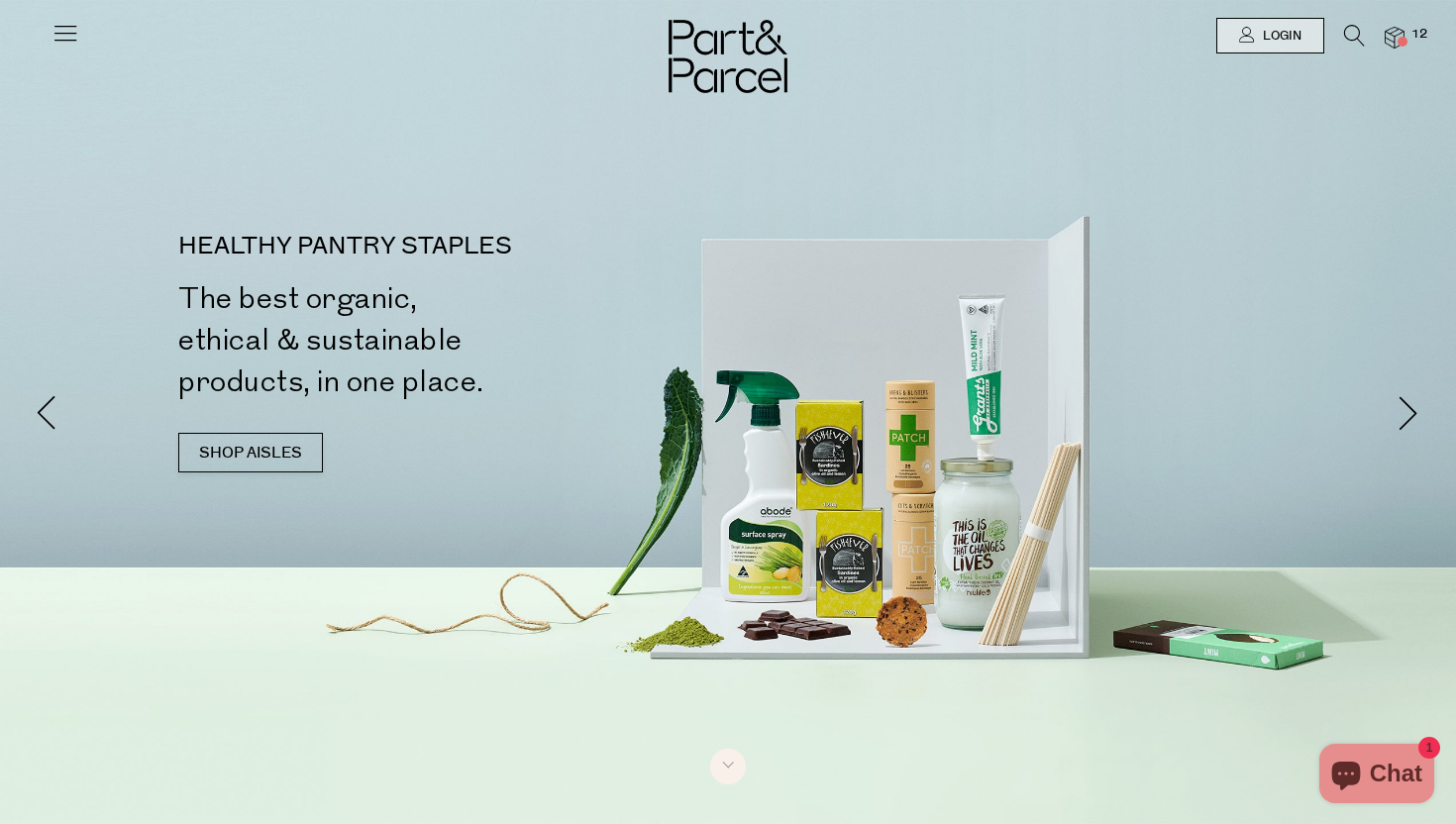 scroll, scrollTop: 0, scrollLeft: 0, axis: both 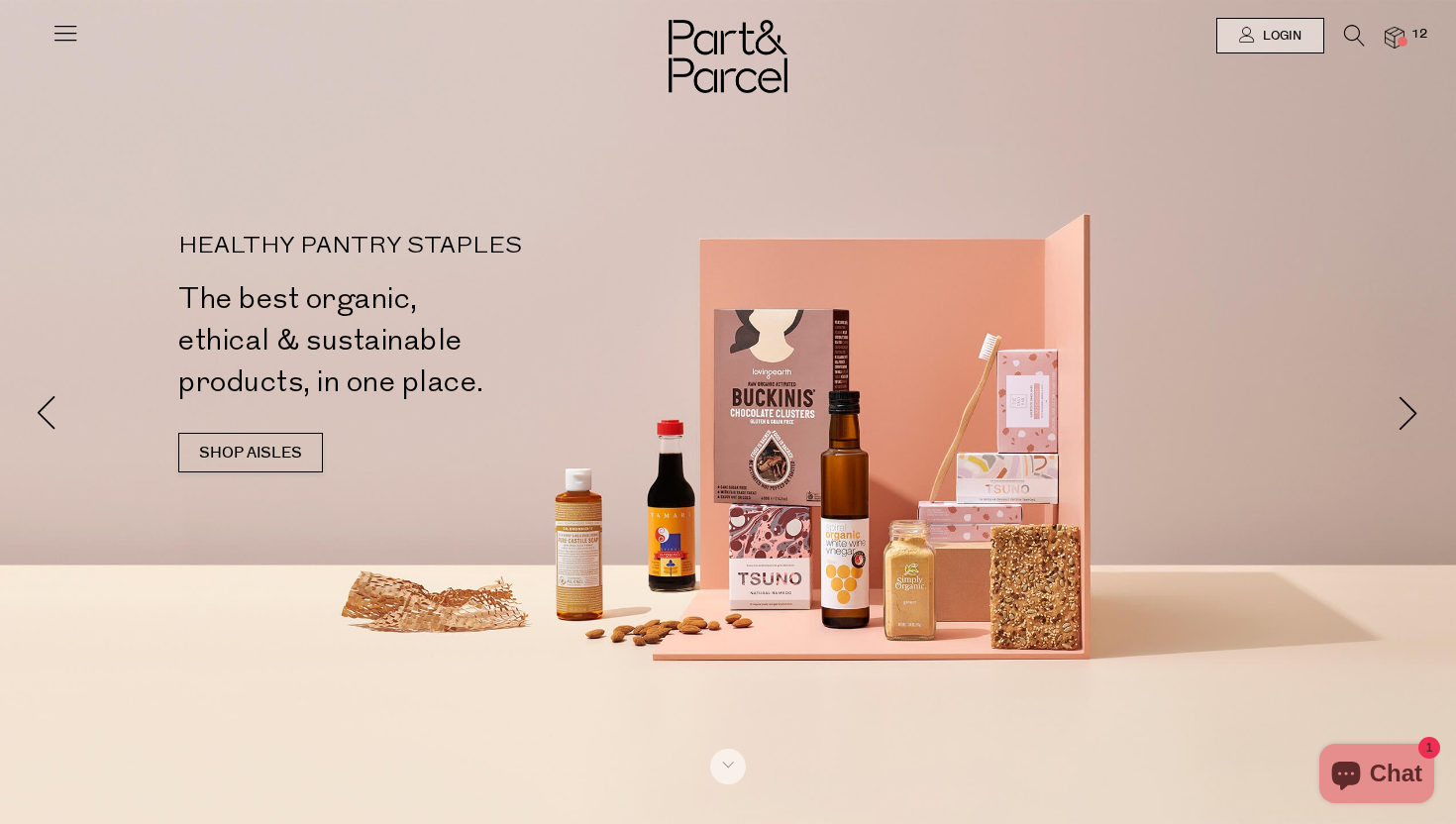 click at bounding box center [1403, 42] 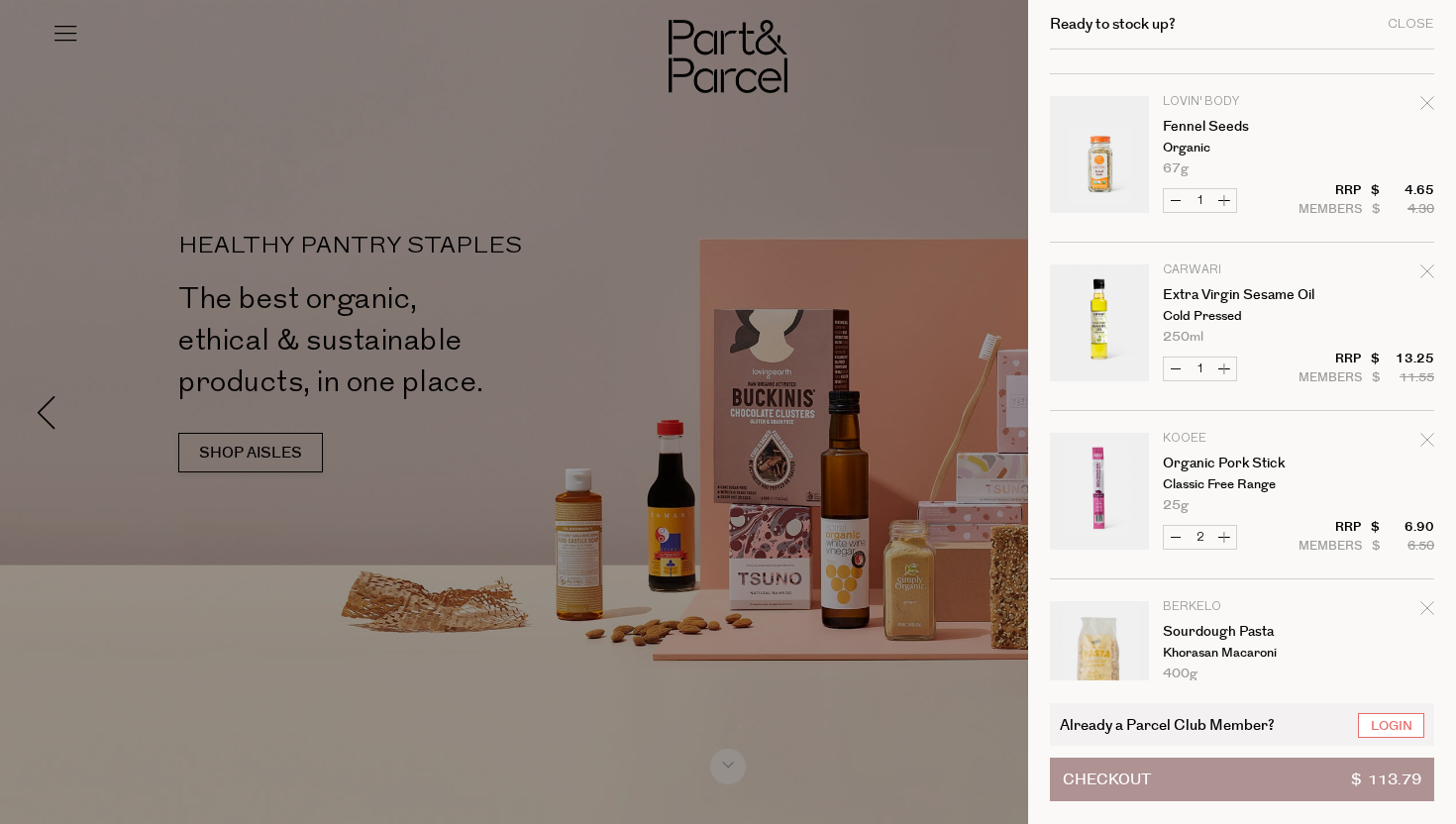 scroll, scrollTop: 0, scrollLeft: 0, axis: both 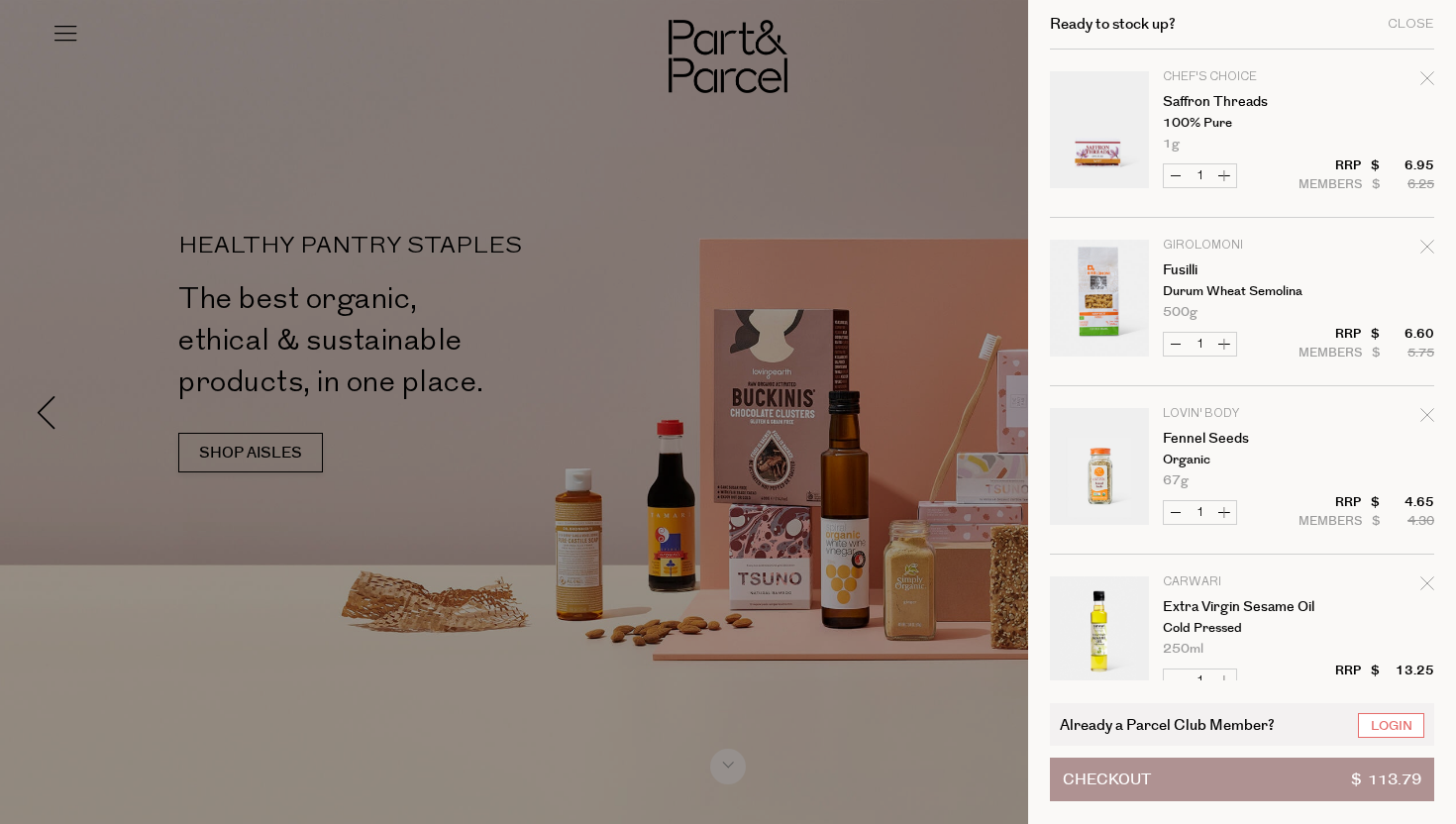 click on "Checkout $ 113.79" at bounding box center [1242, 779] 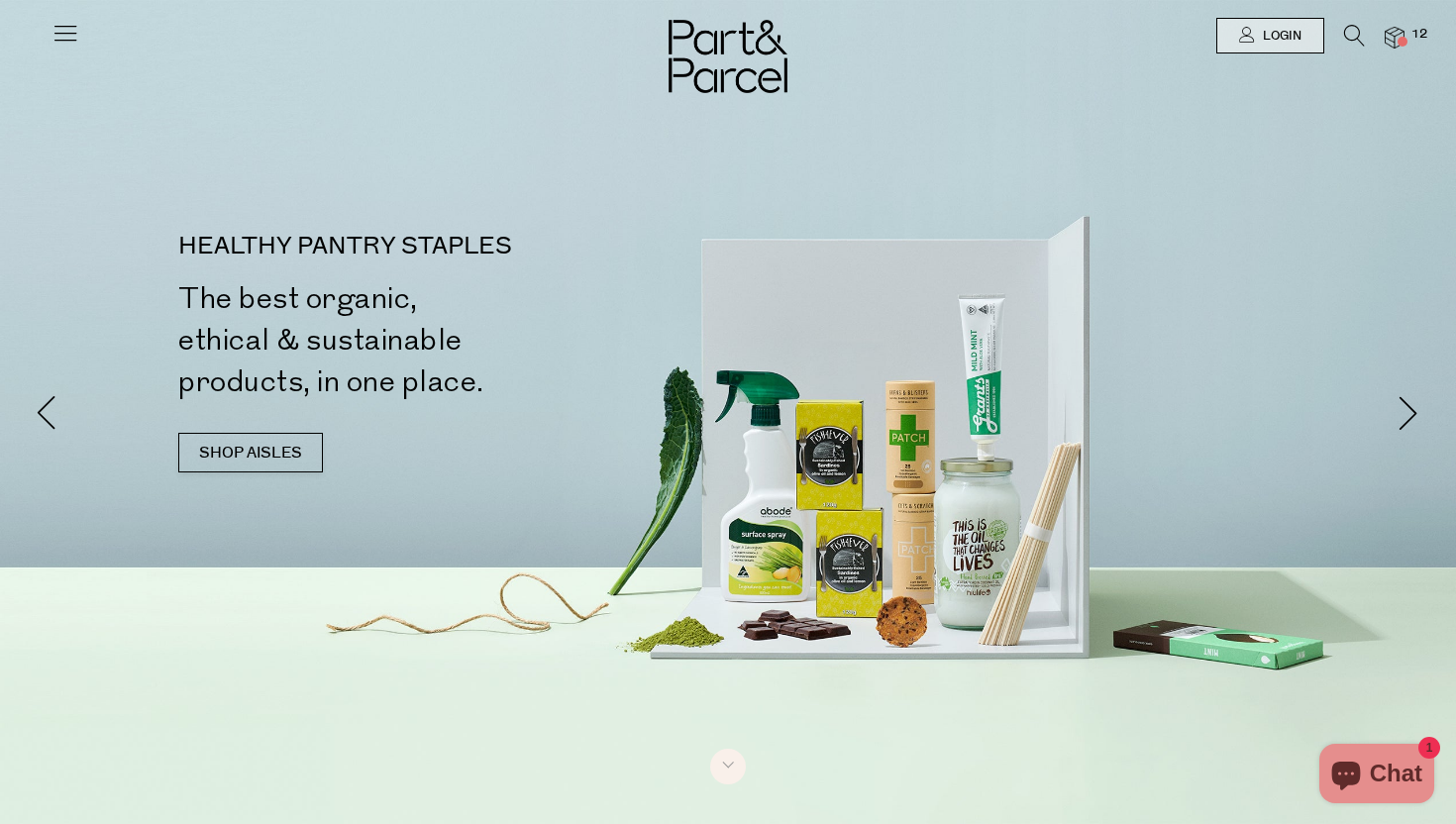 scroll, scrollTop: 0, scrollLeft: 0, axis: both 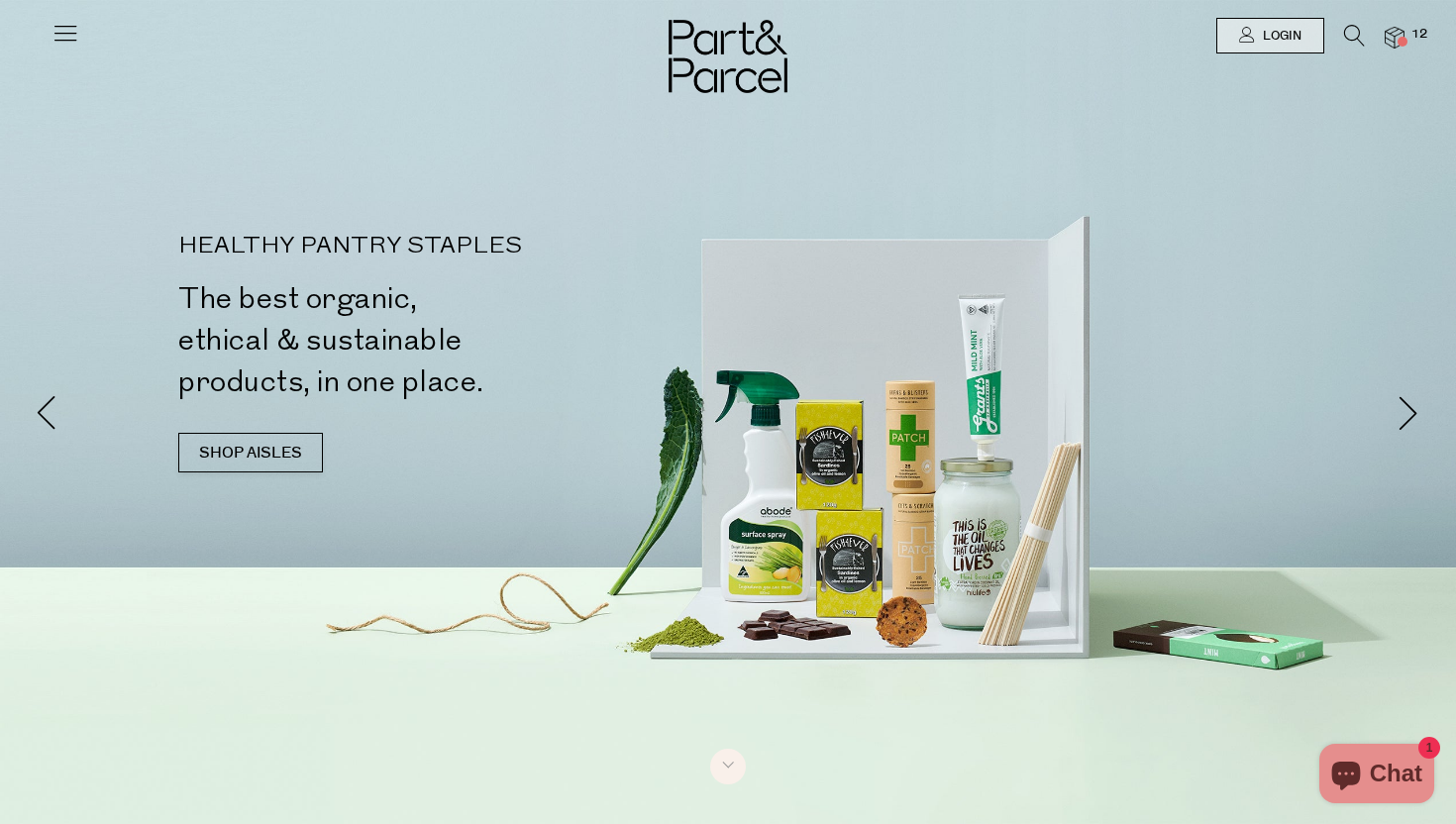 click at bounding box center [1354, 36] 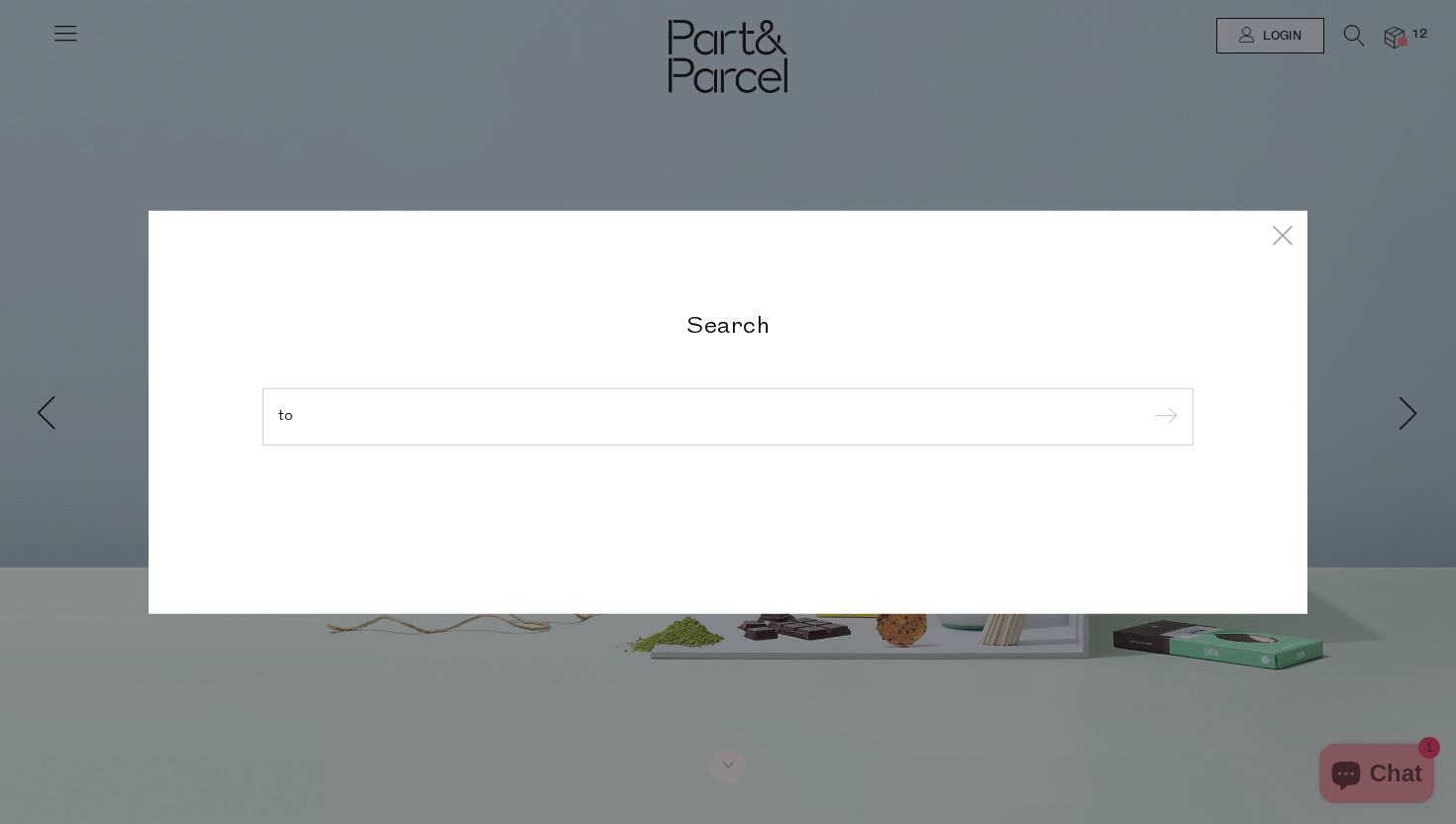 type on "t" 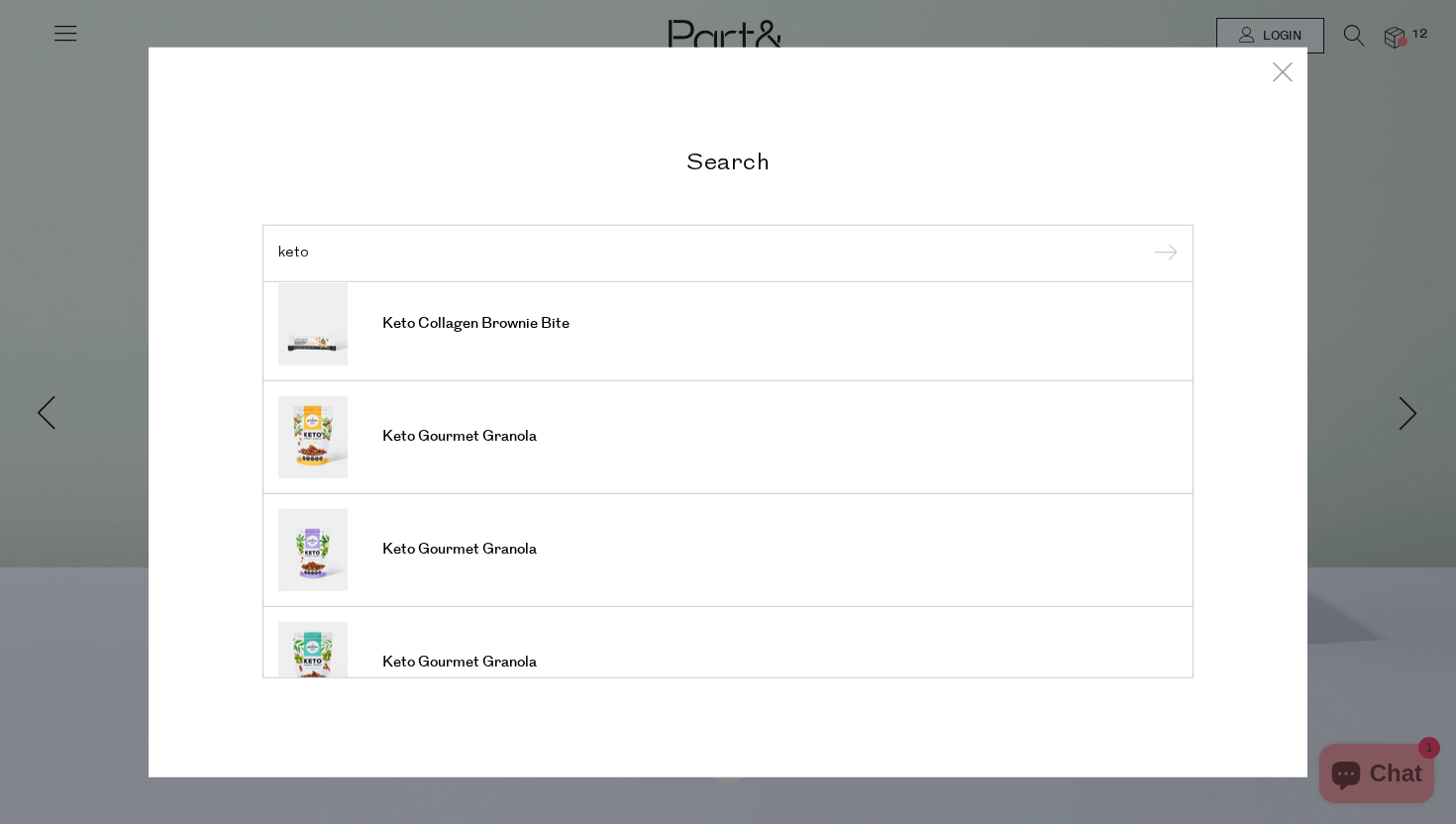 scroll, scrollTop: 242, scrollLeft: 0, axis: vertical 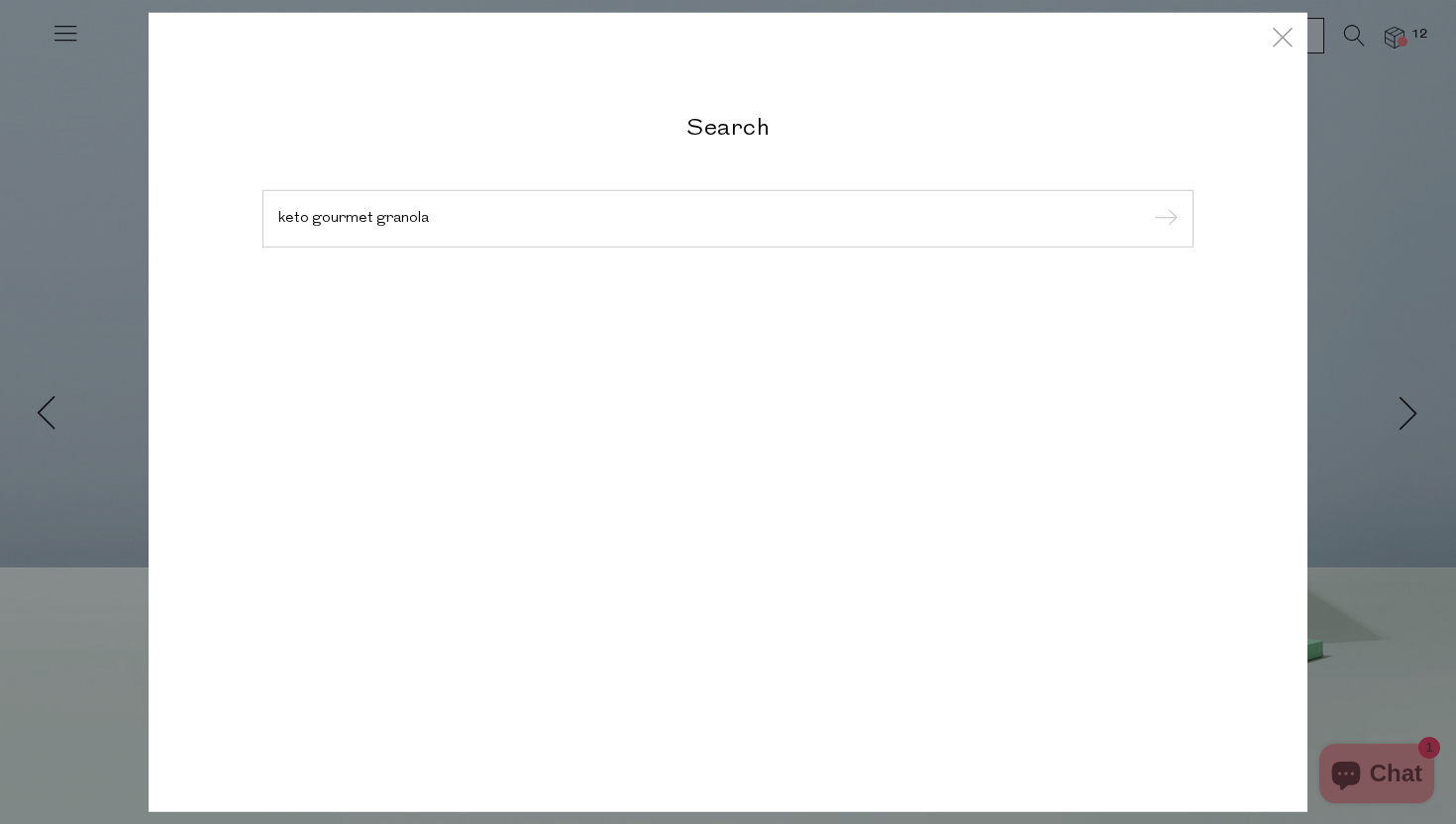 type on "keto gourmet granola" 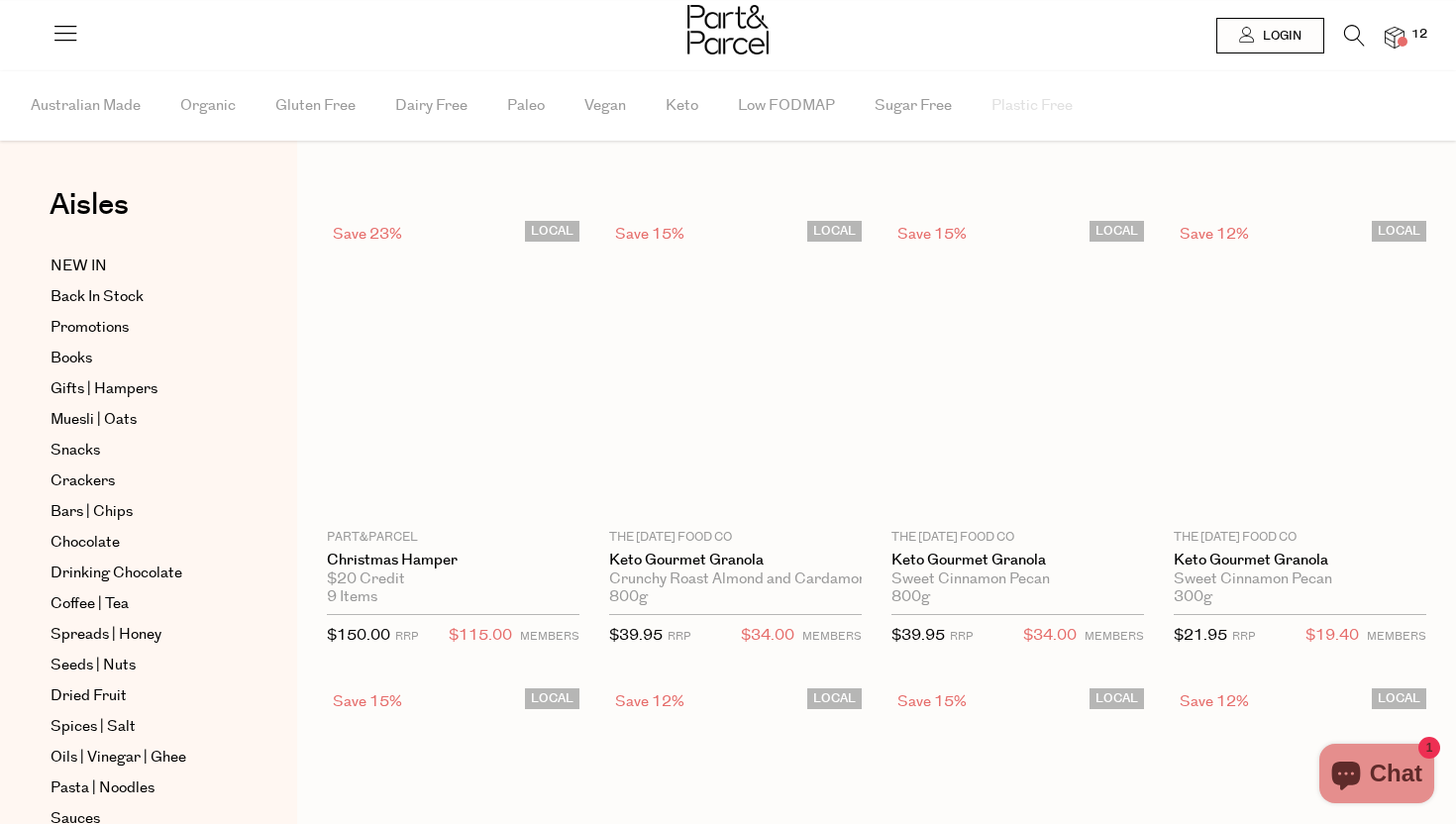 scroll, scrollTop: 0, scrollLeft: 0, axis: both 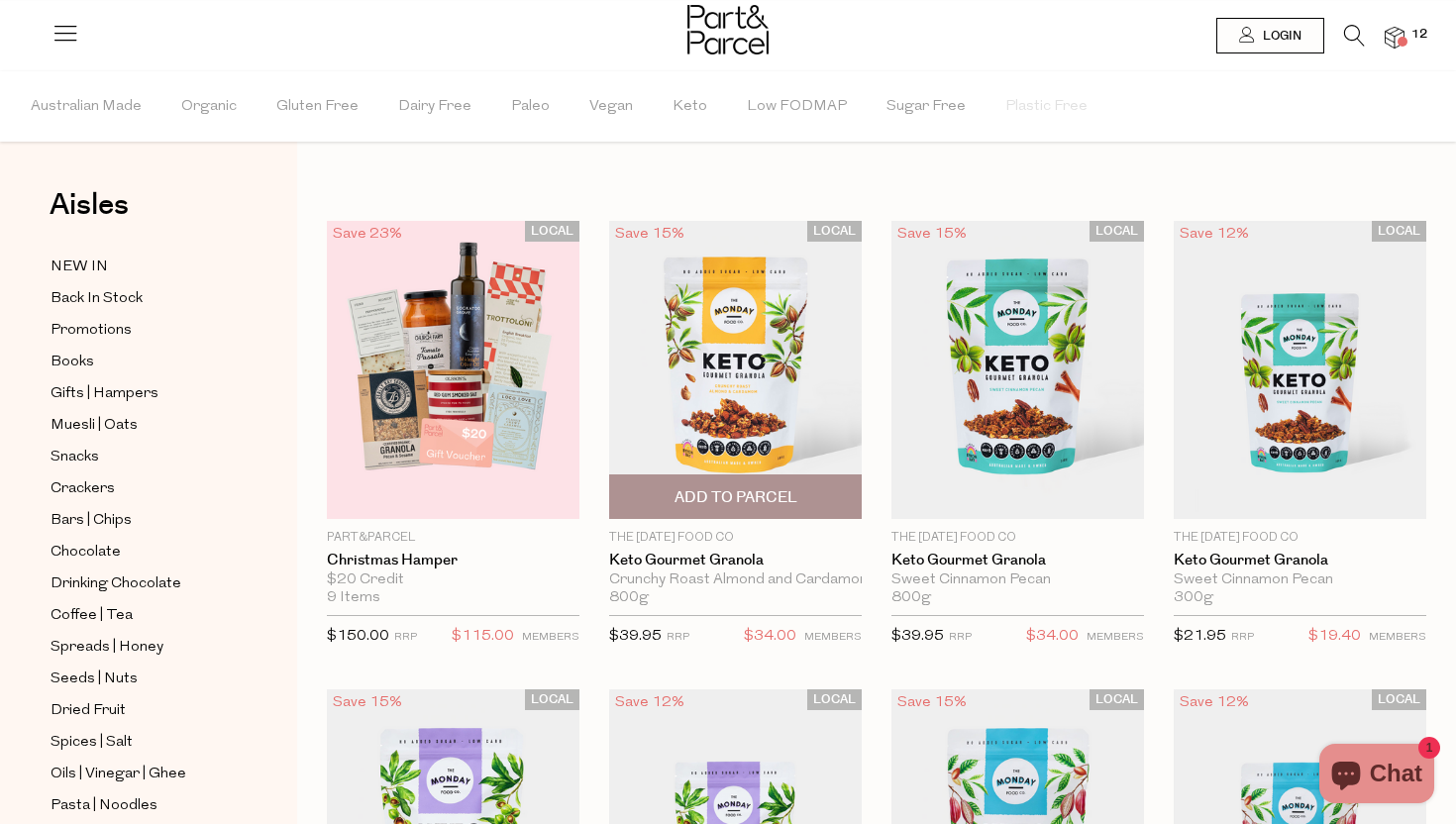 click at bounding box center [735, 369] 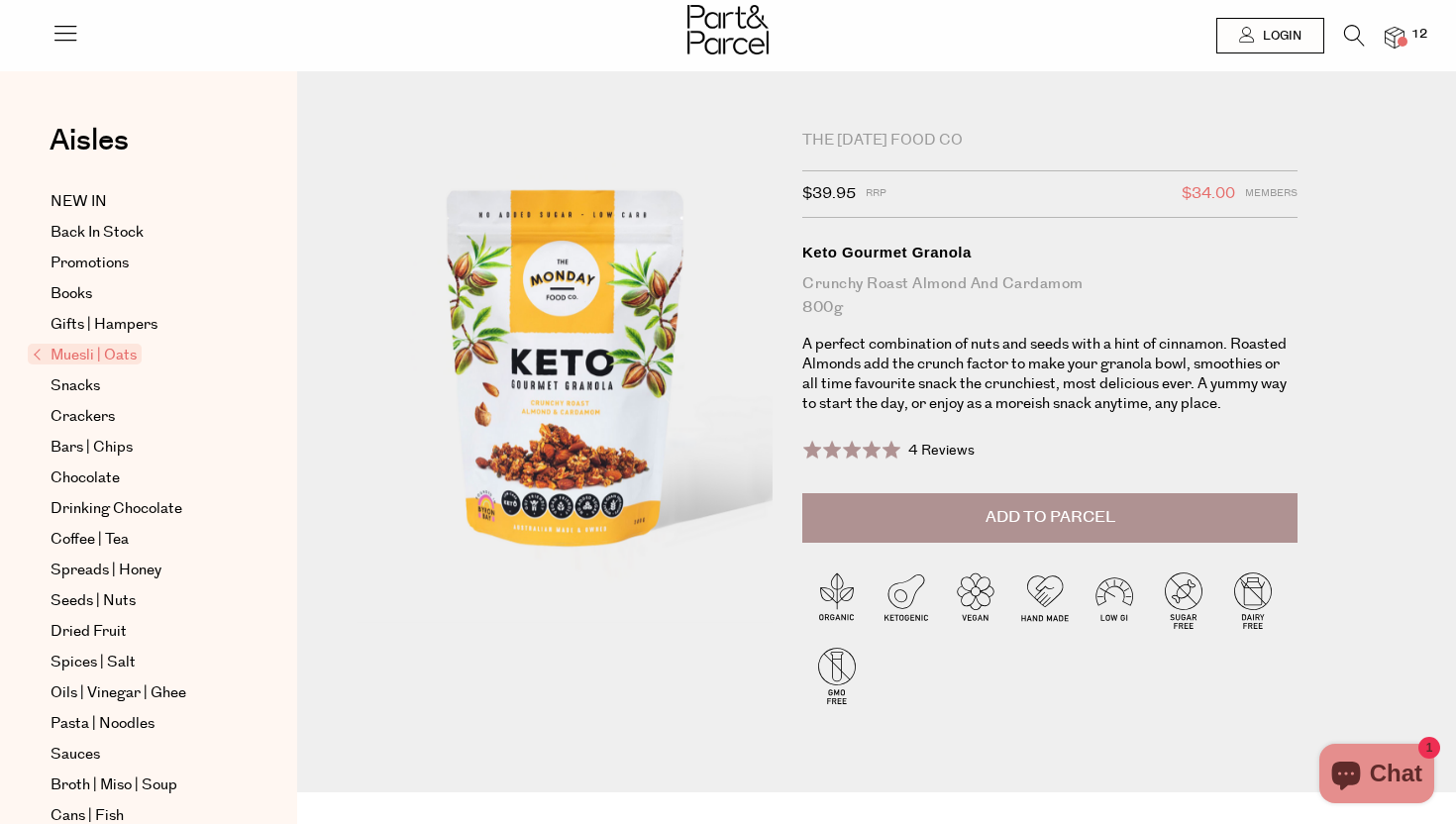 scroll, scrollTop: 0, scrollLeft: 0, axis: both 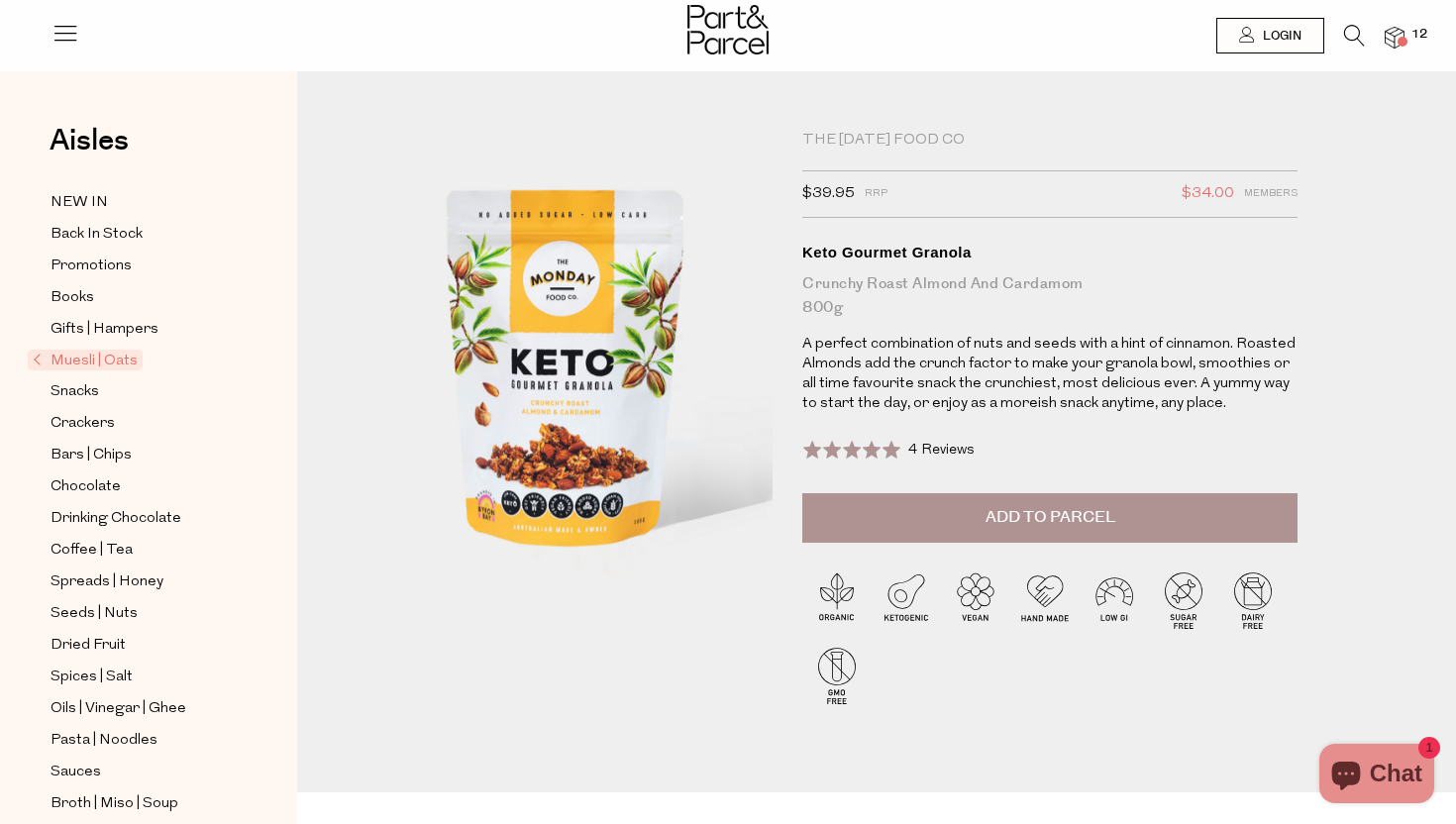 click at bounding box center (1354, 36) 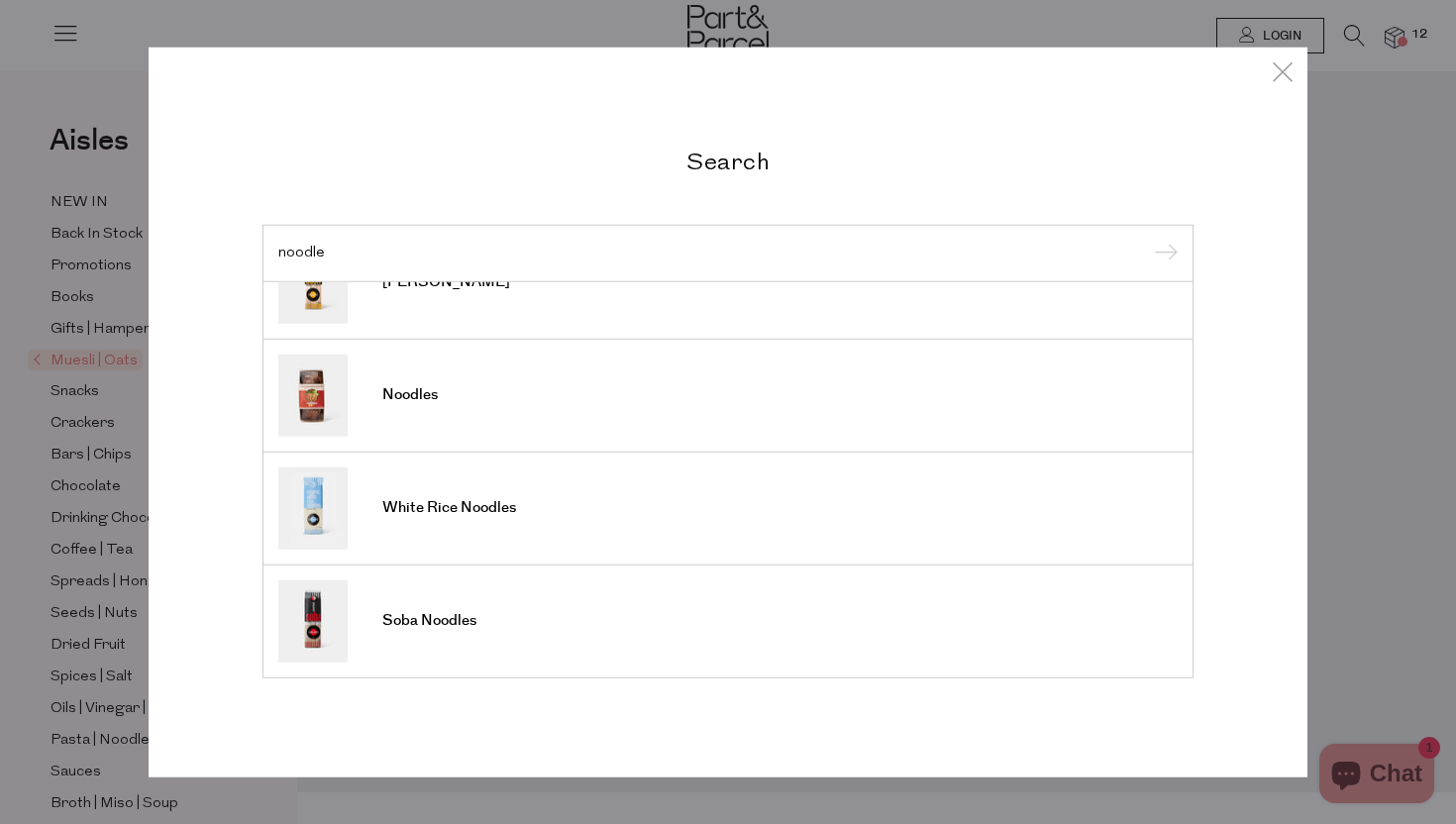 scroll, scrollTop: 732, scrollLeft: 0, axis: vertical 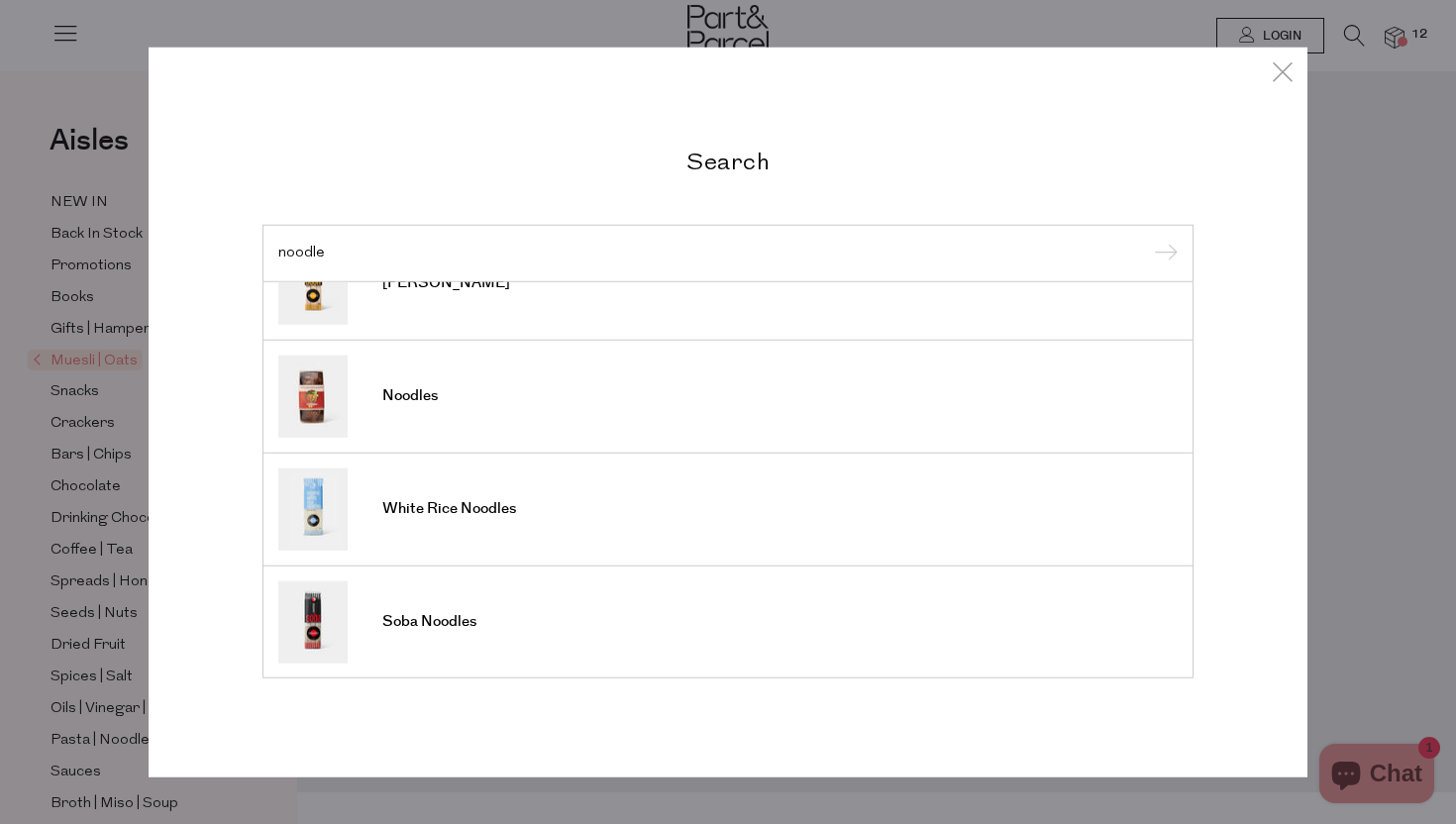 type on "noodle" 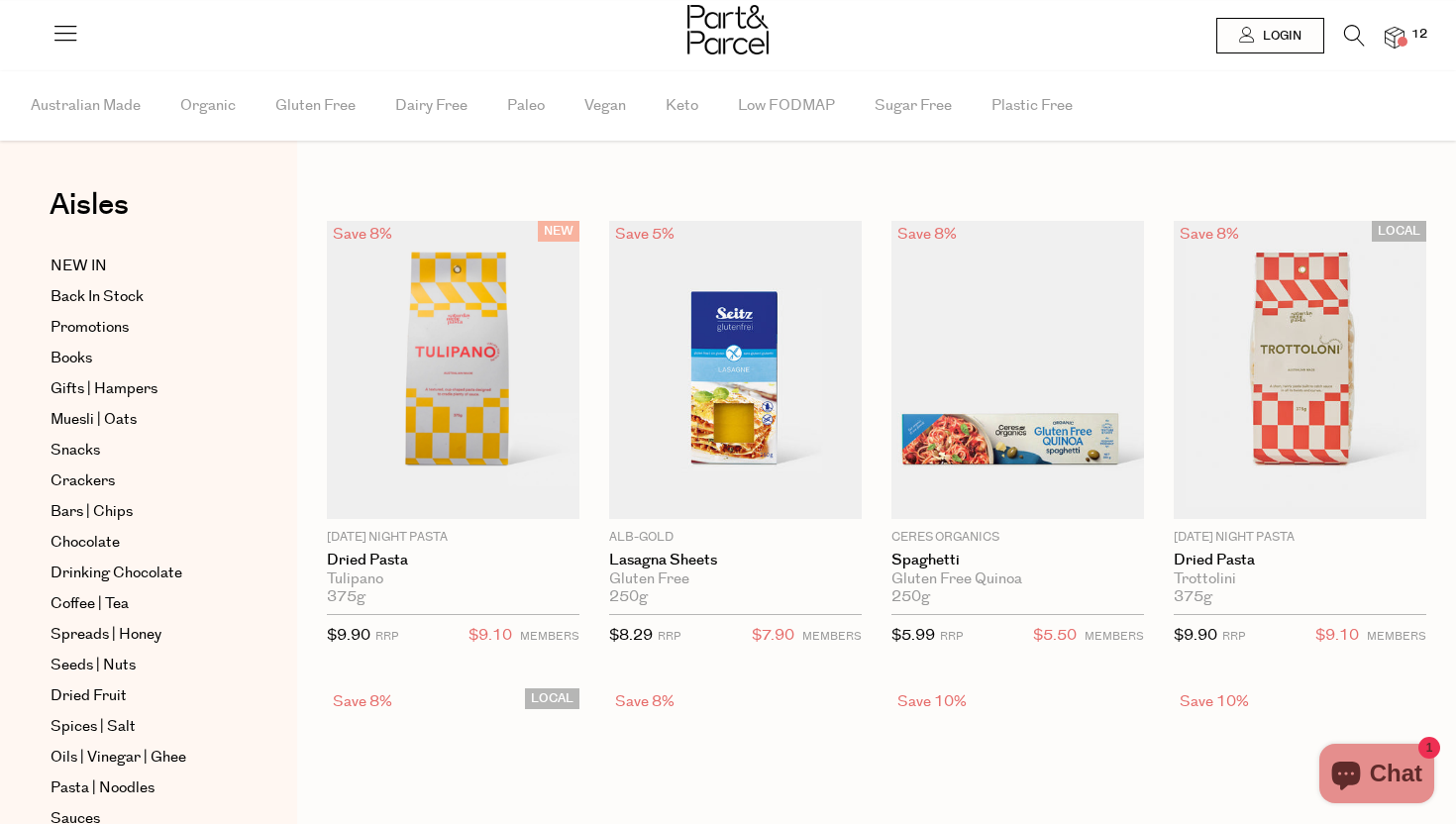 scroll, scrollTop: 0, scrollLeft: 0, axis: both 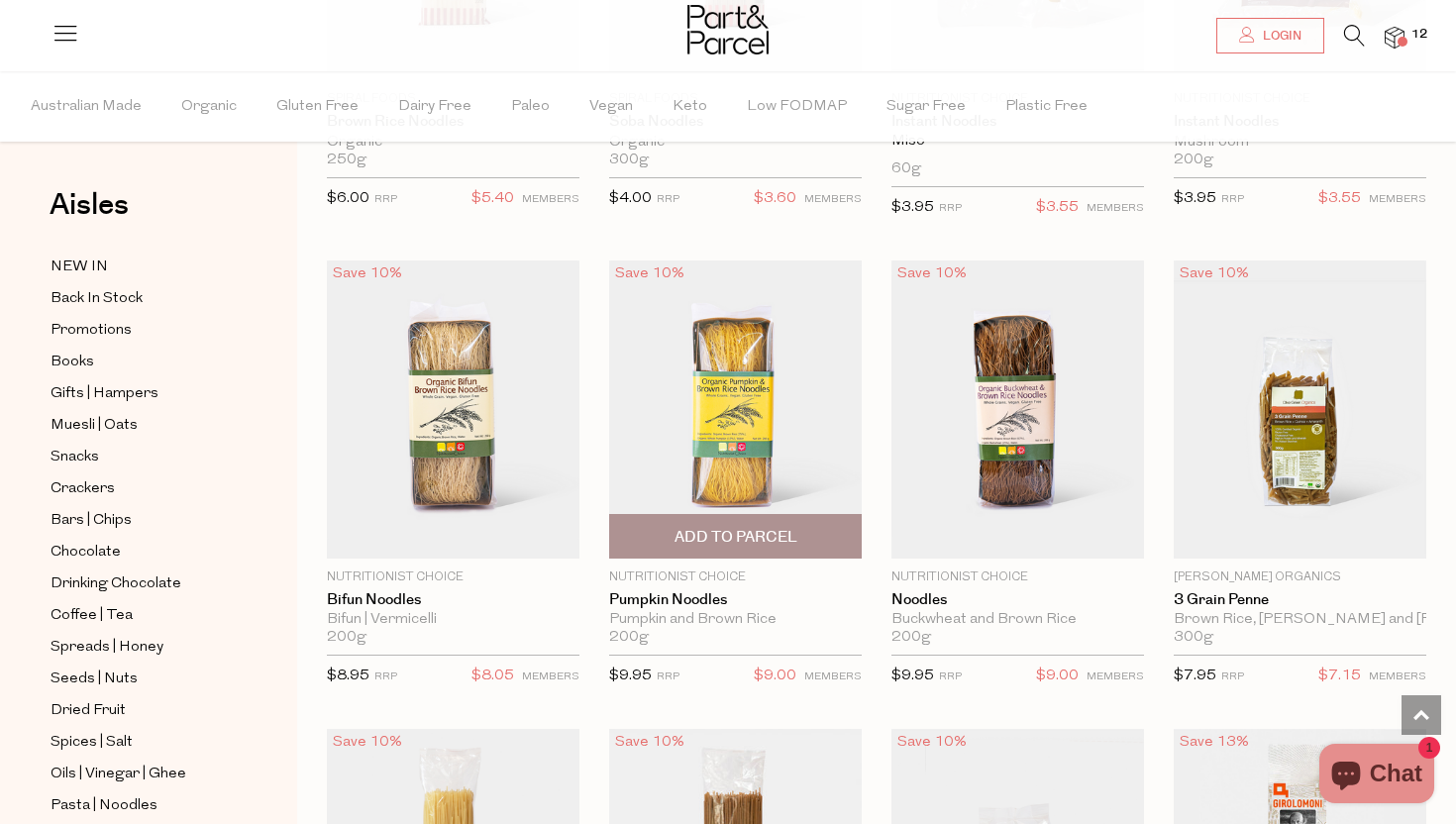 click at bounding box center (735, 409) 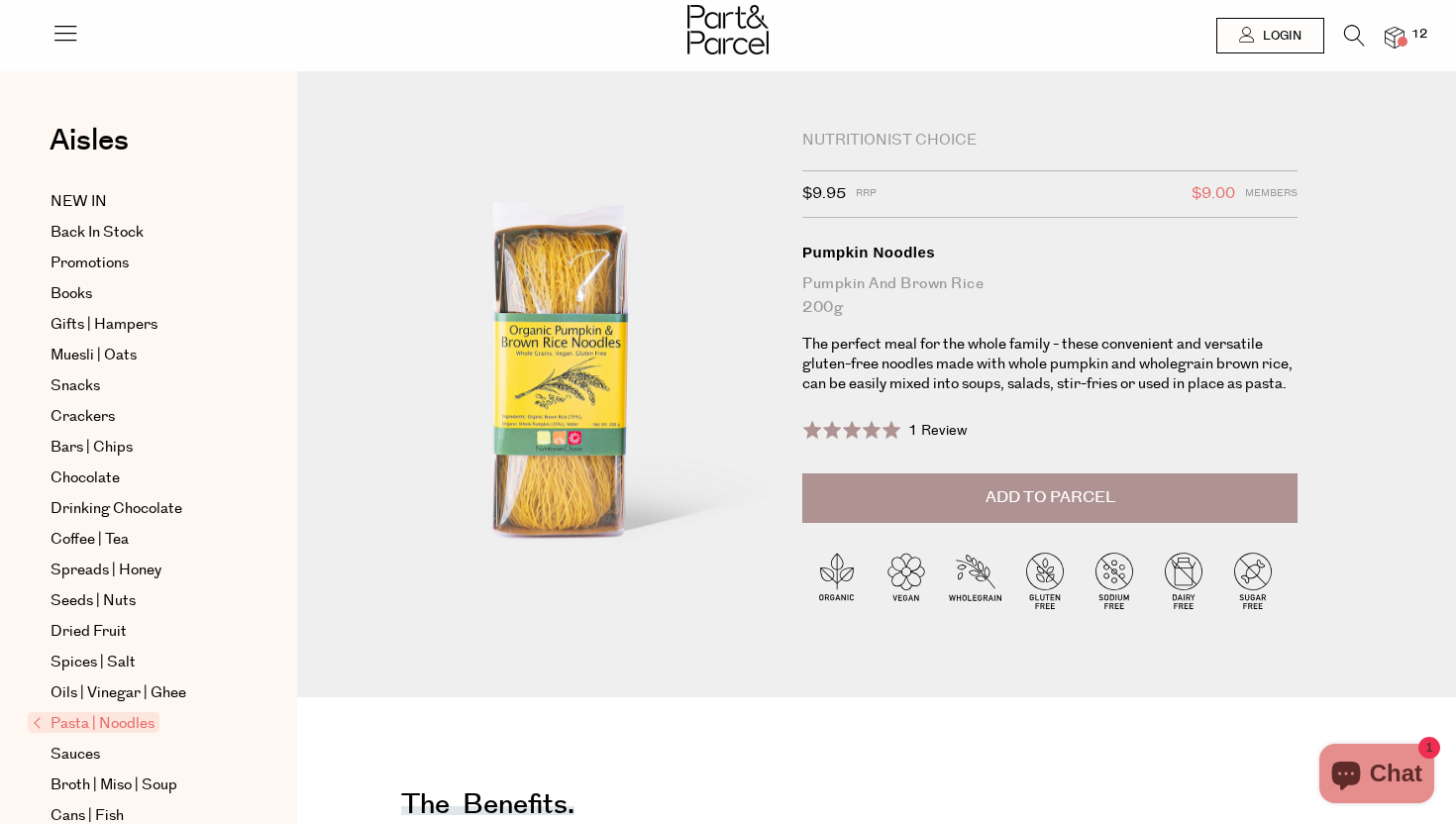 scroll, scrollTop: 0, scrollLeft: 0, axis: both 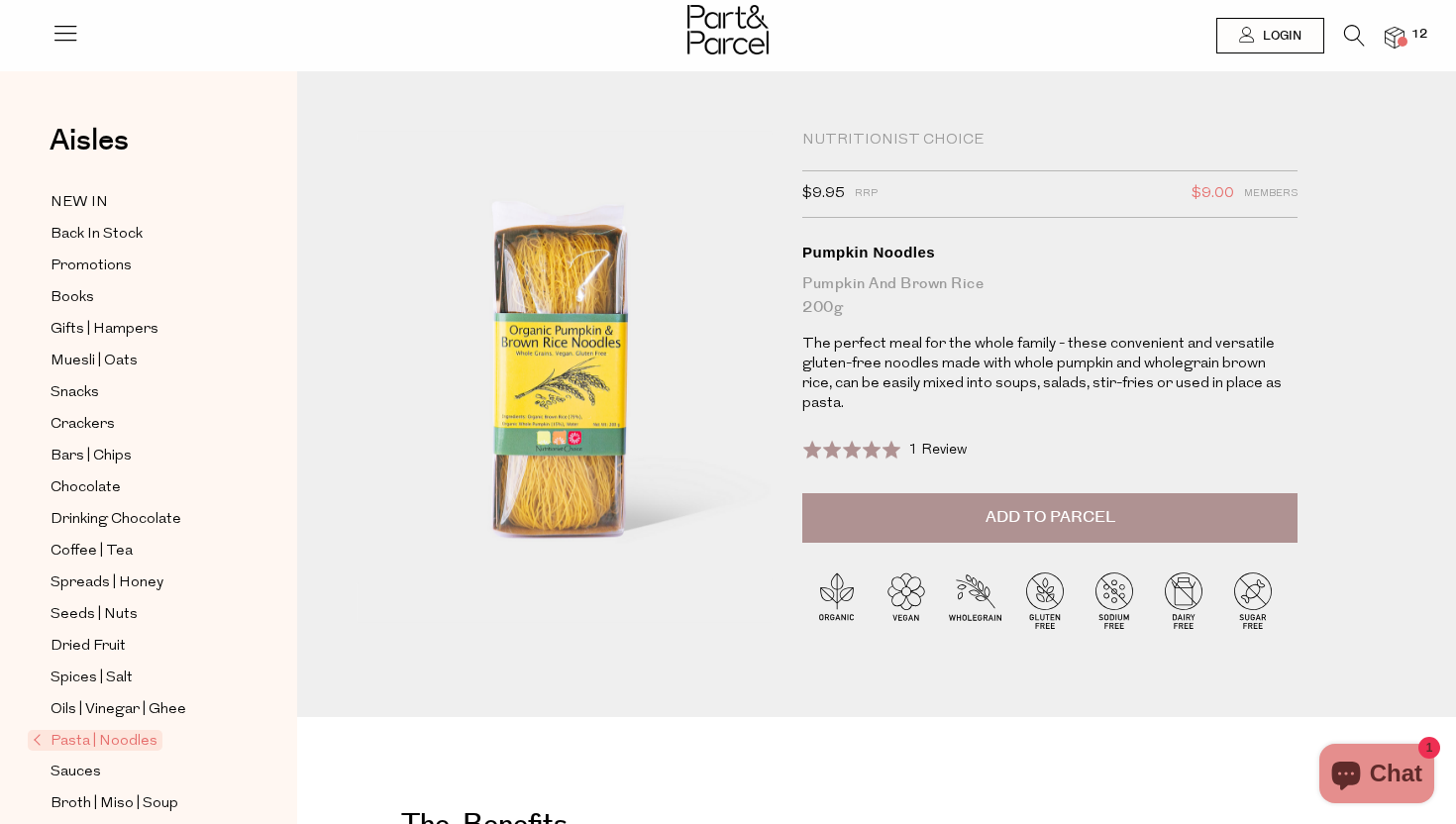 click on "Add to Parcel" at bounding box center [1050, 517] 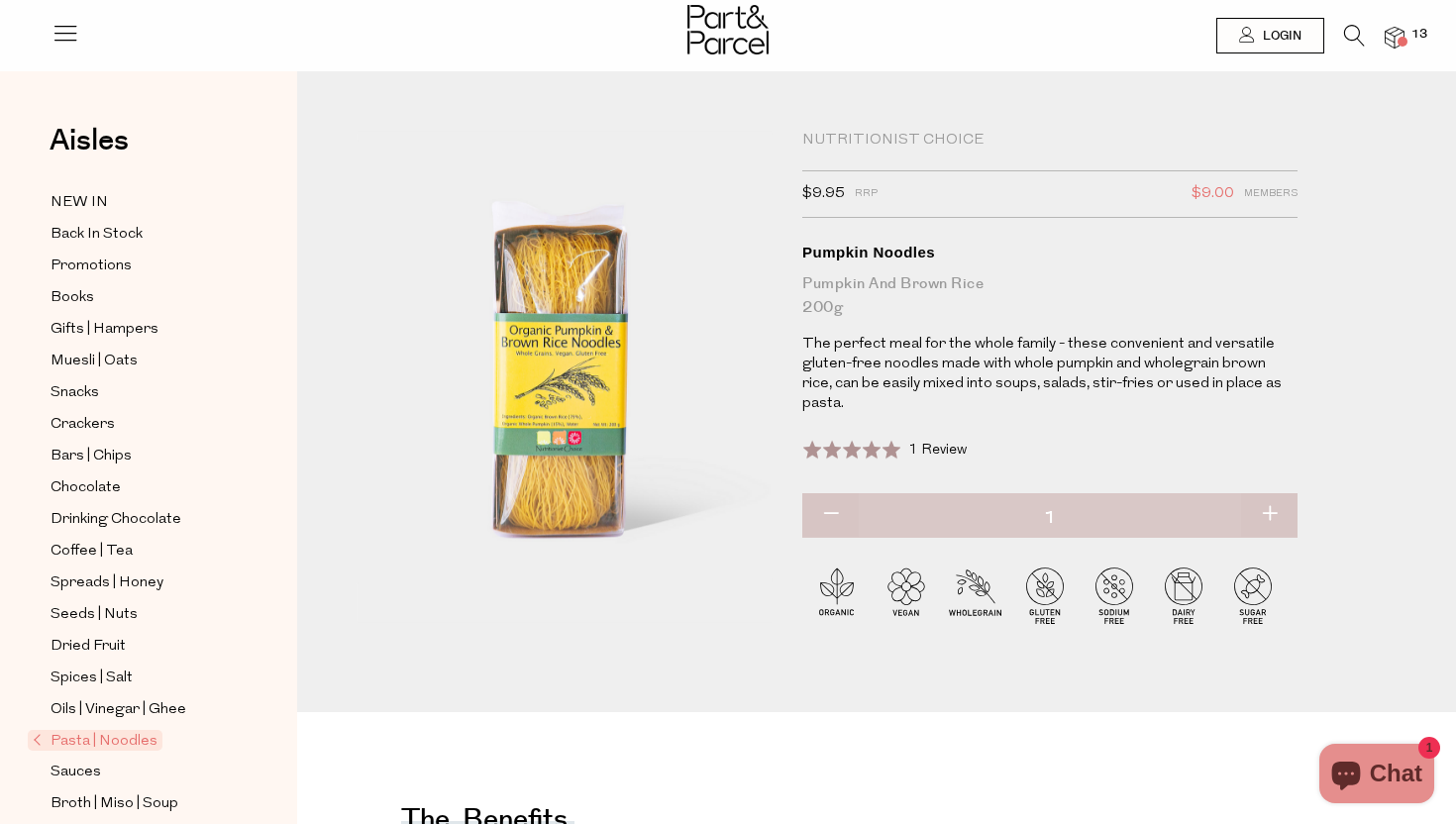 click at bounding box center [728, 32] 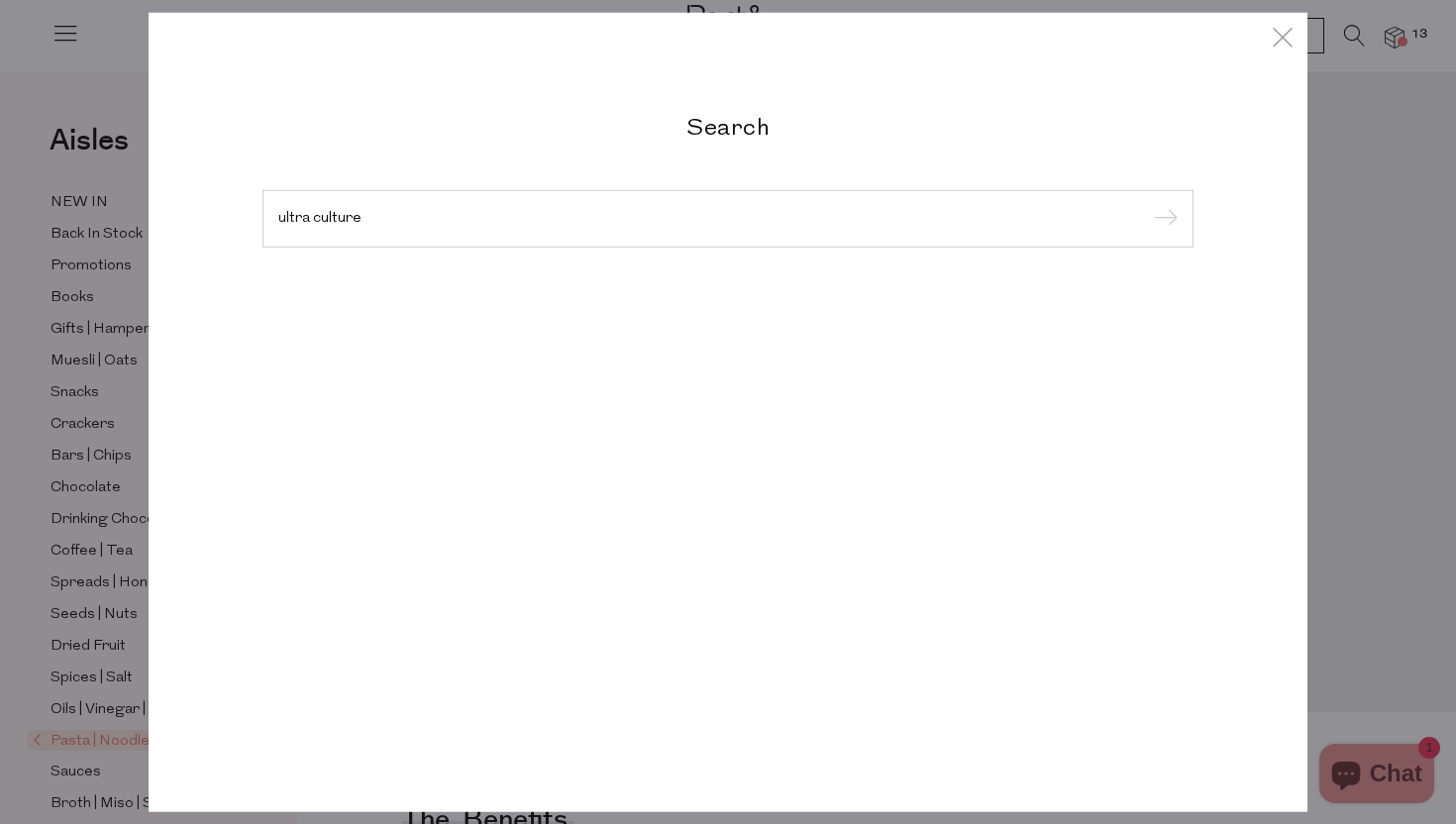 type on "ultra culture" 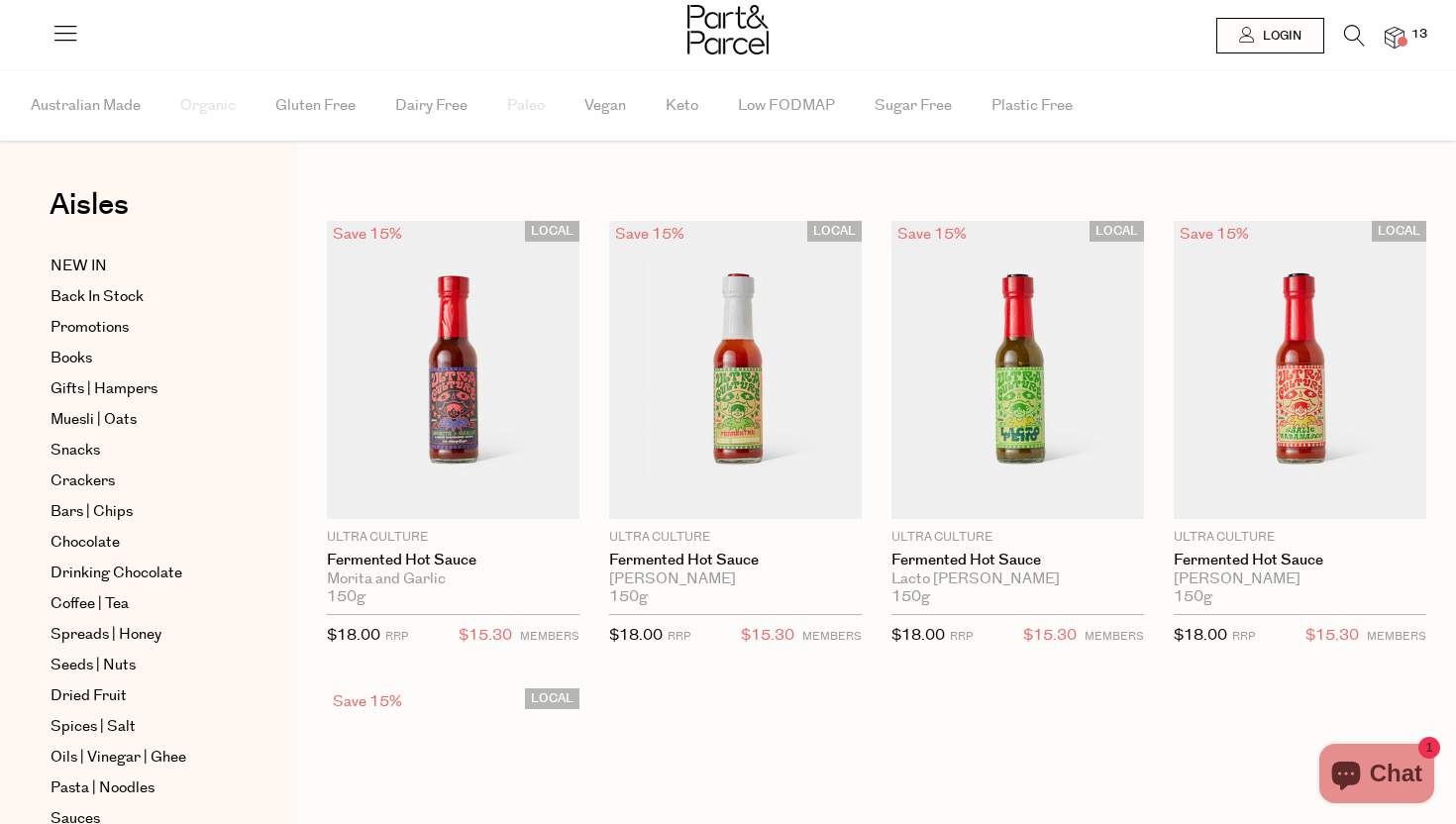 scroll, scrollTop: 0, scrollLeft: 0, axis: both 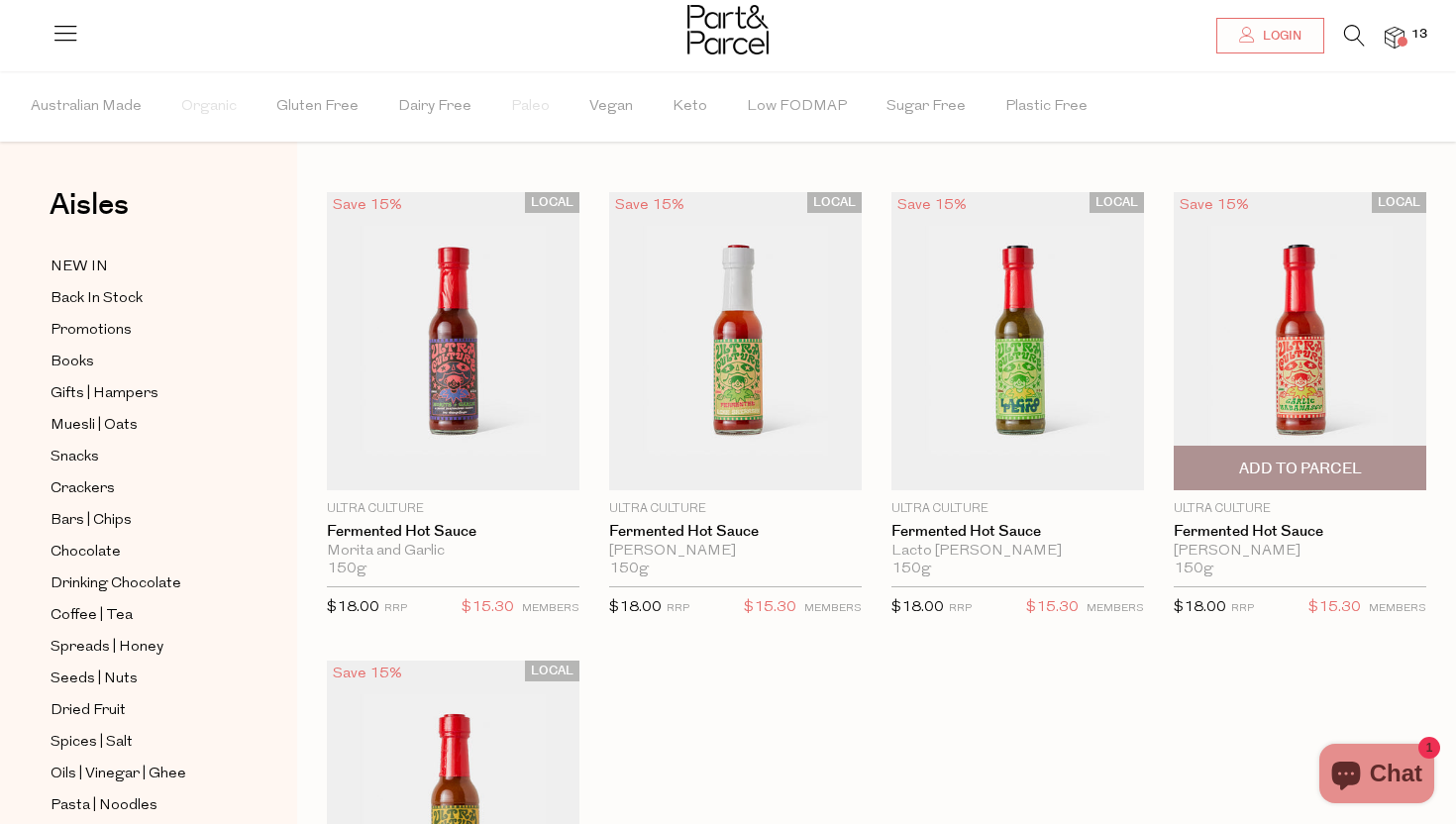 click at bounding box center [1300, 341] 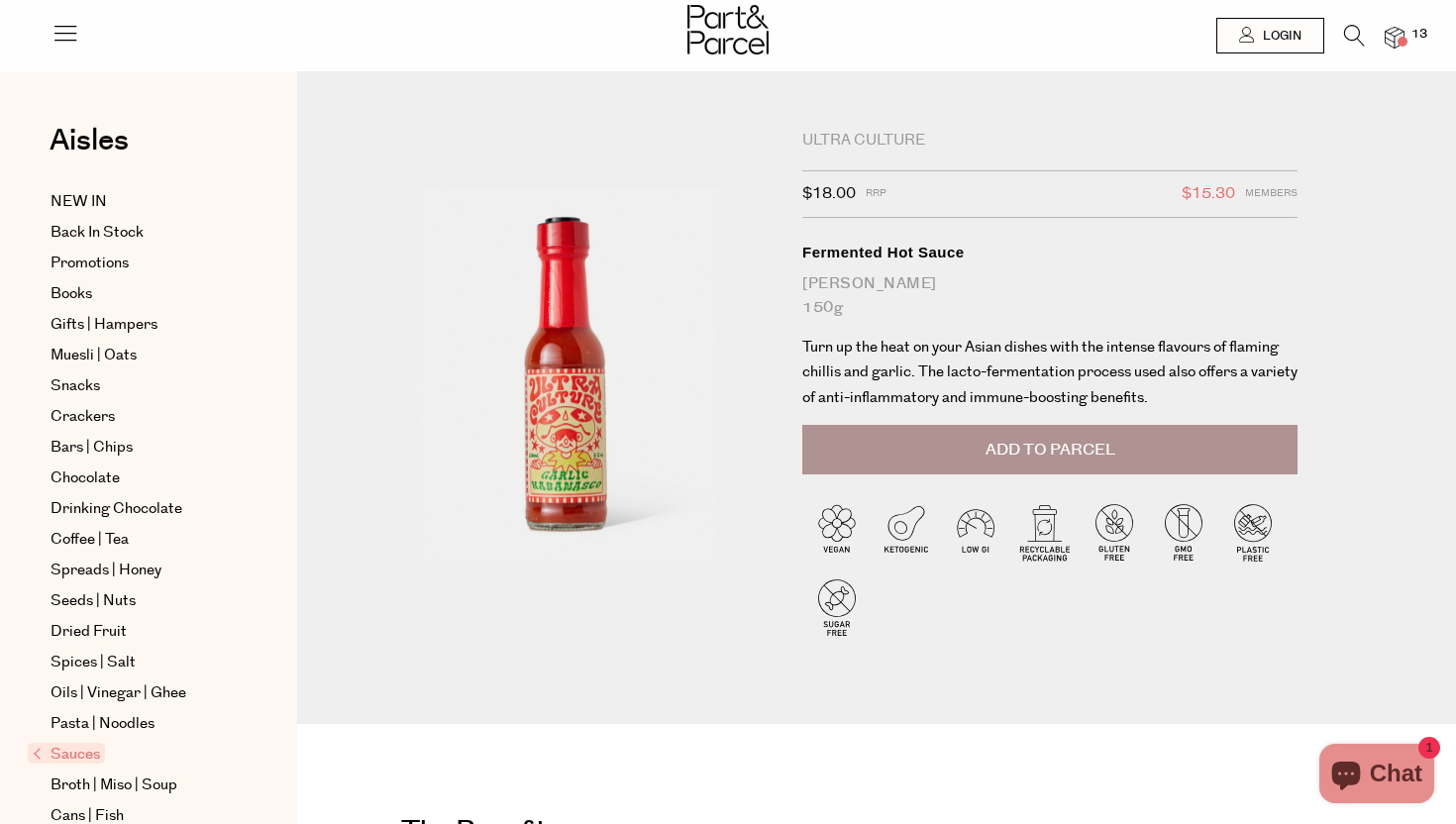 scroll, scrollTop: 0, scrollLeft: 0, axis: both 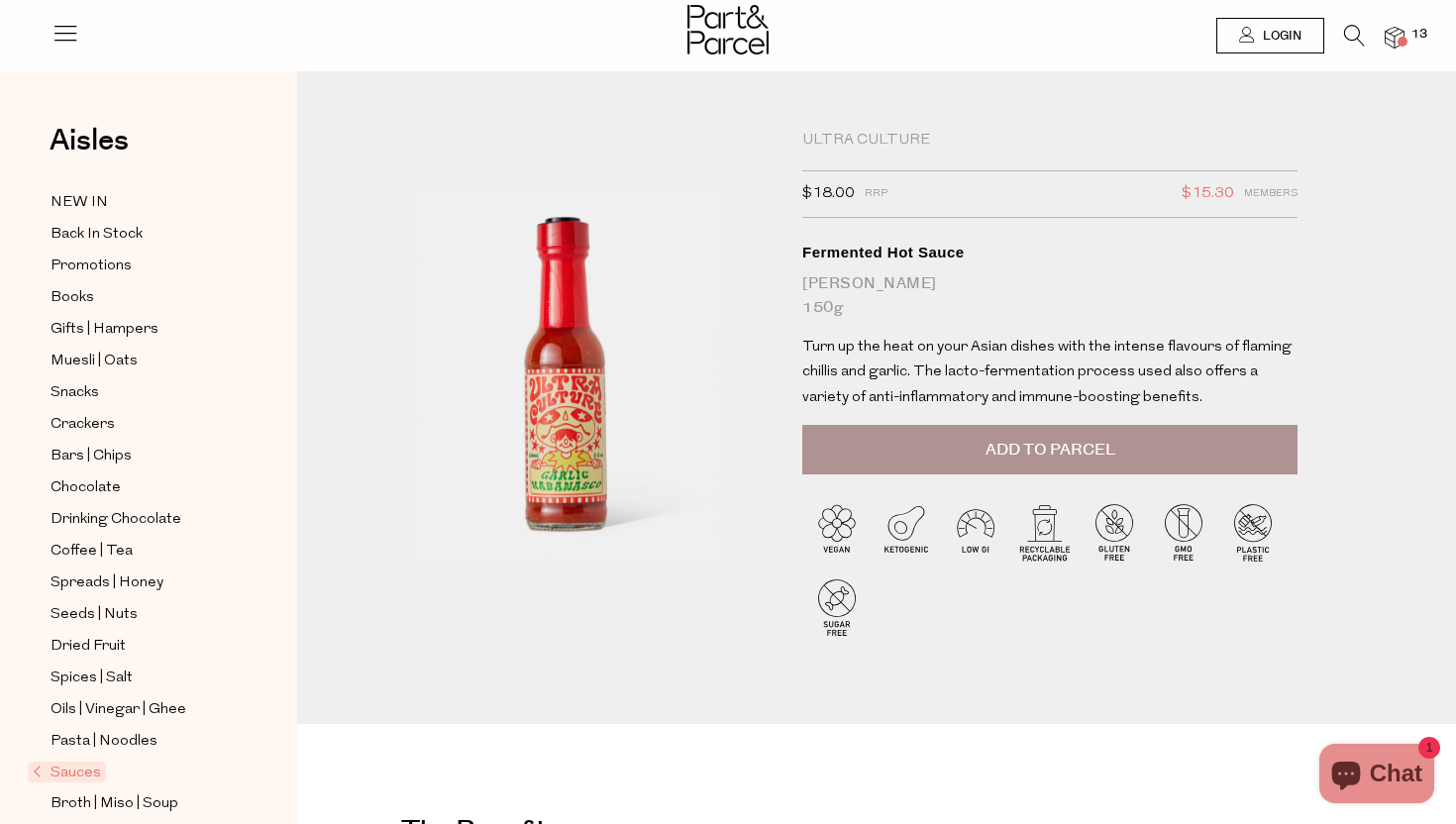 click at bounding box center [1395, 38] 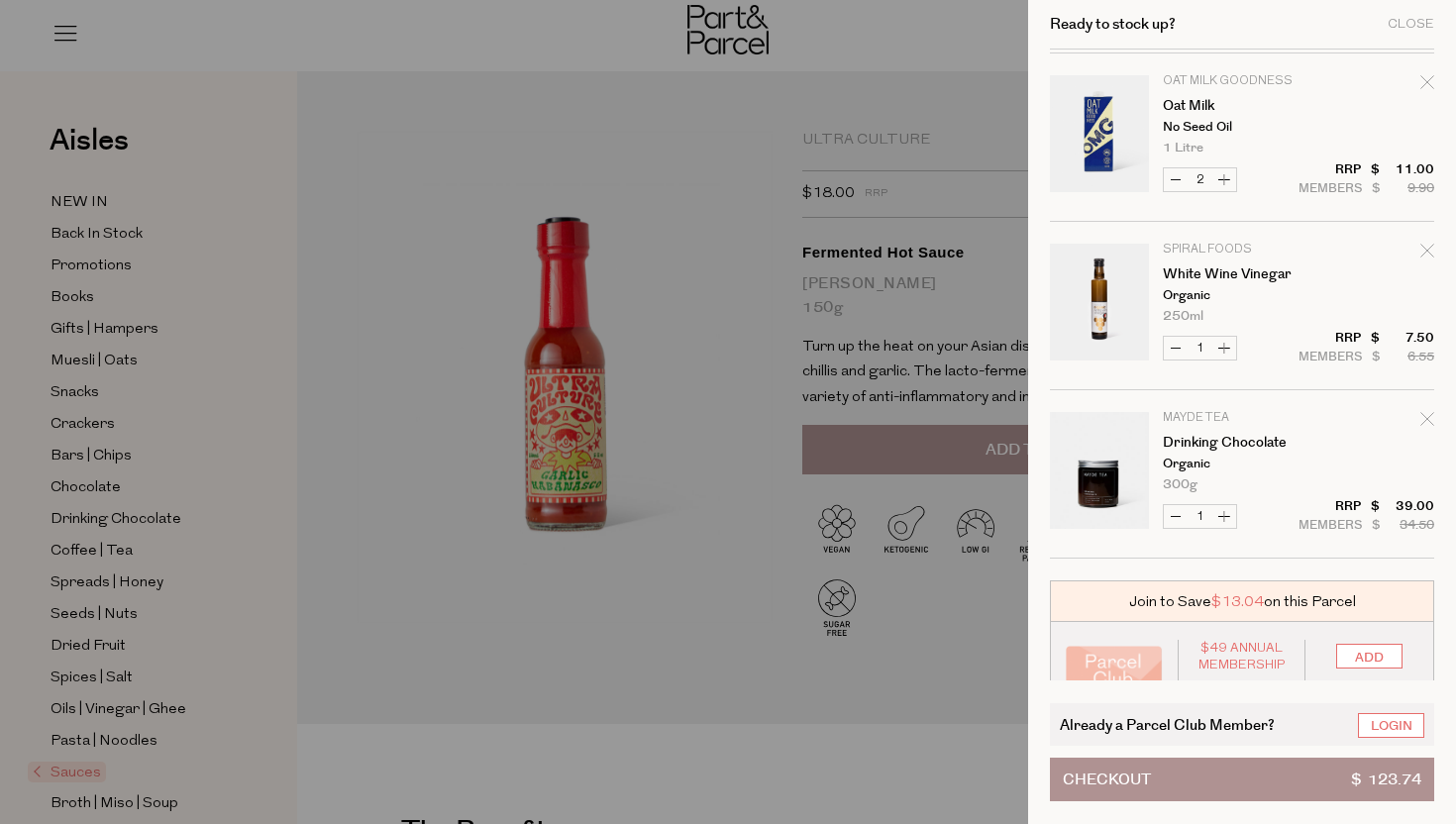 scroll, scrollTop: 1393, scrollLeft: 0, axis: vertical 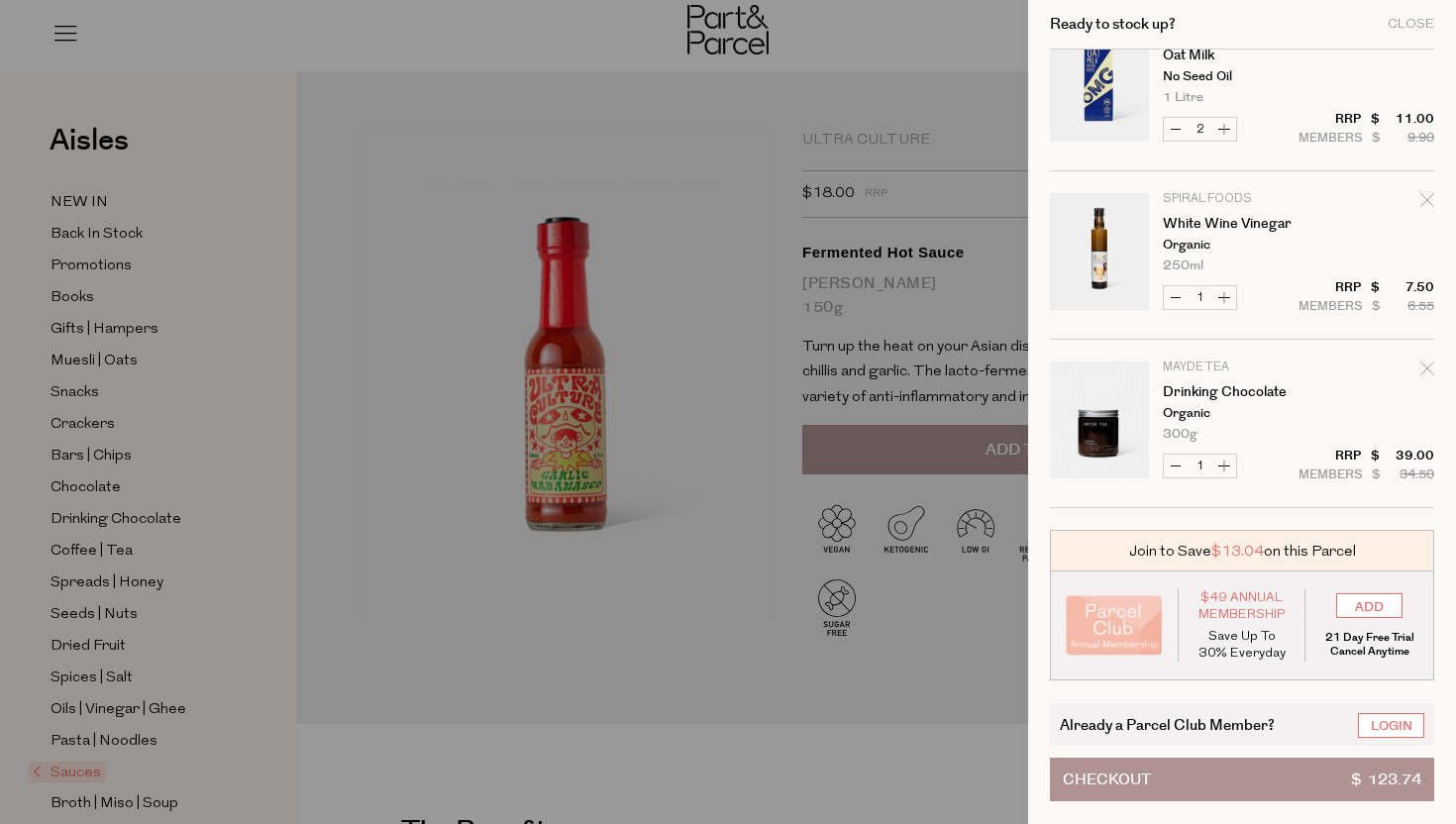 click on "Checkout $ 123.74" at bounding box center [1242, 779] 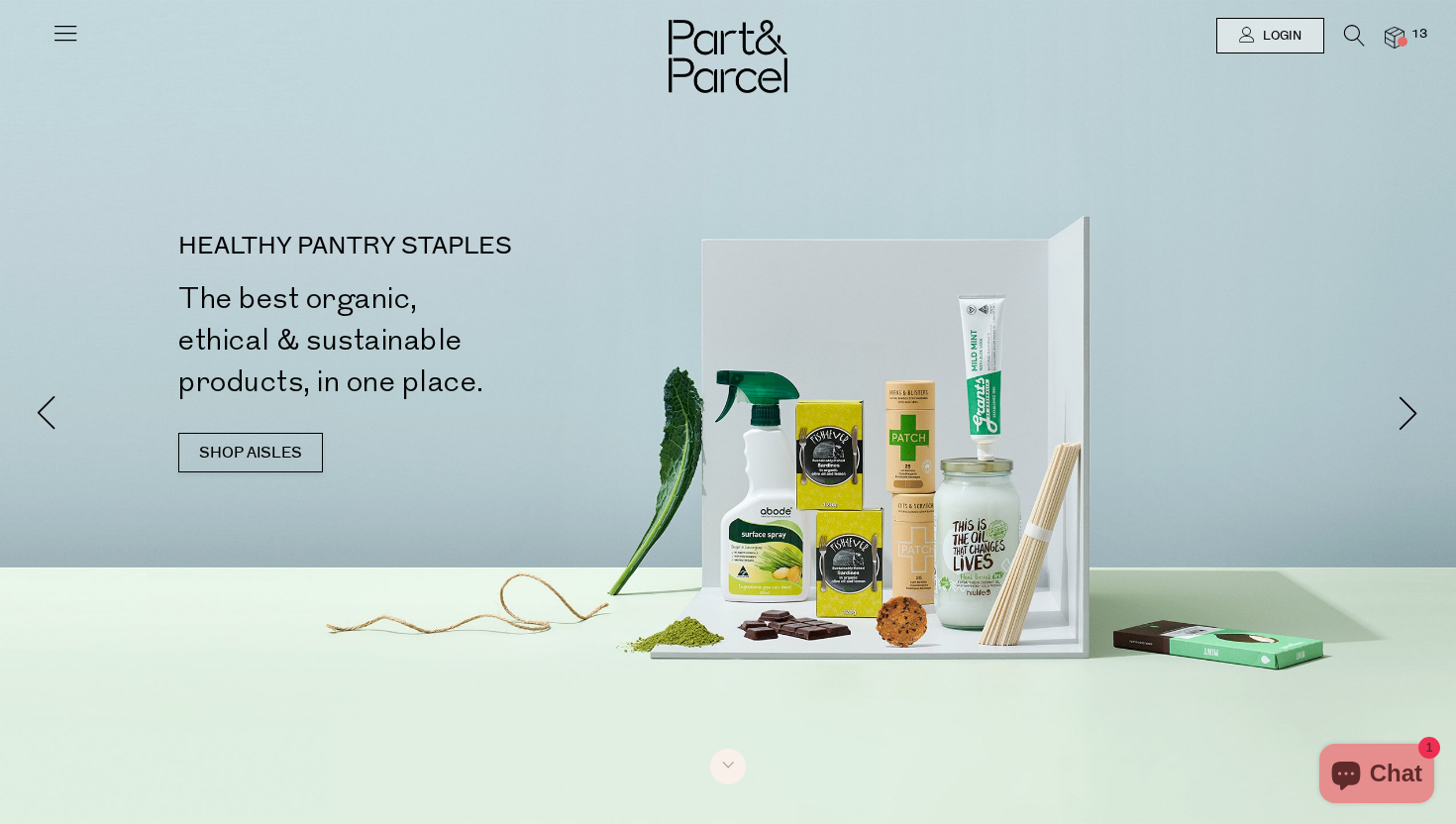 scroll, scrollTop: 0, scrollLeft: 0, axis: both 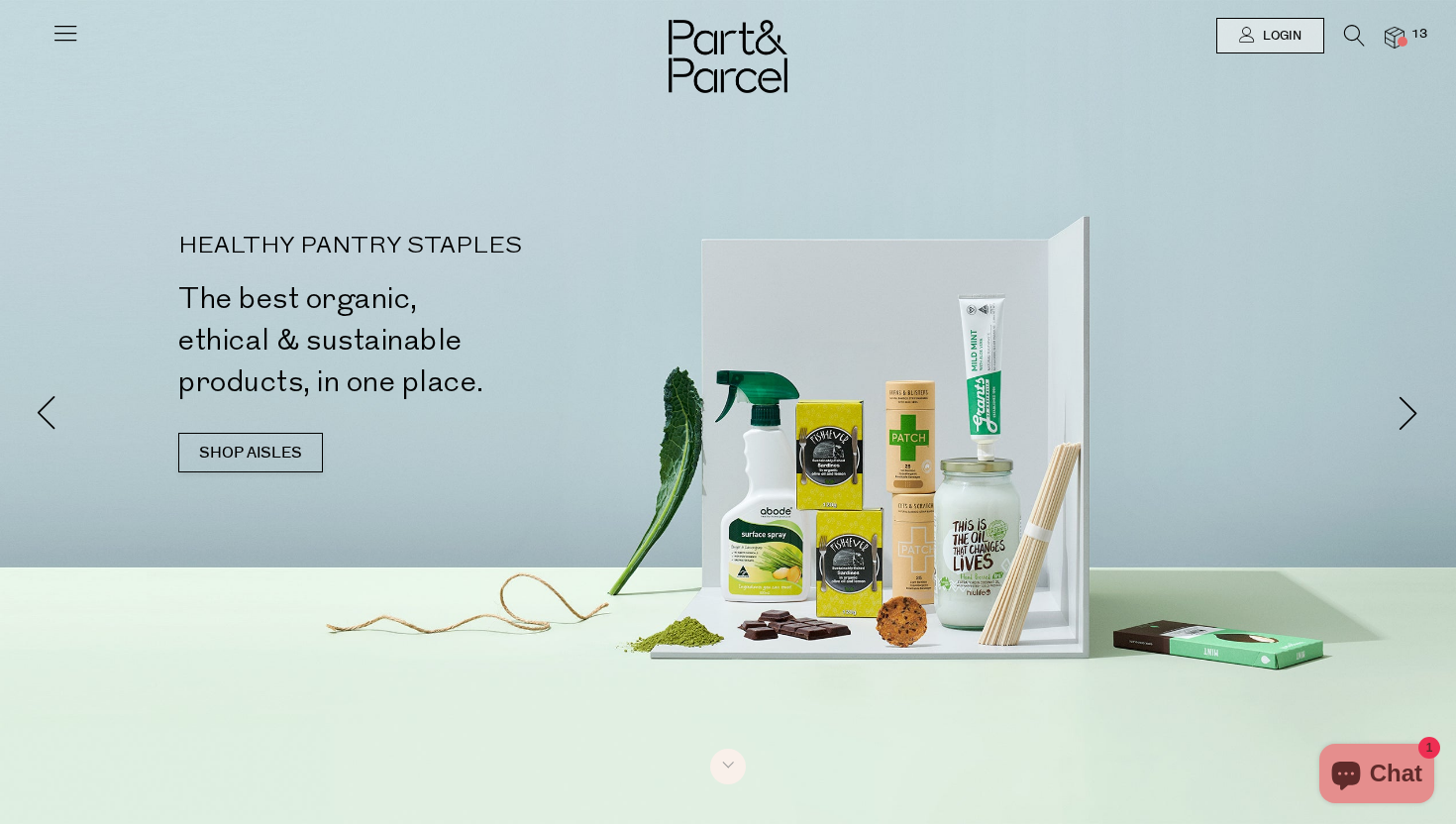 click at bounding box center (1354, 36) 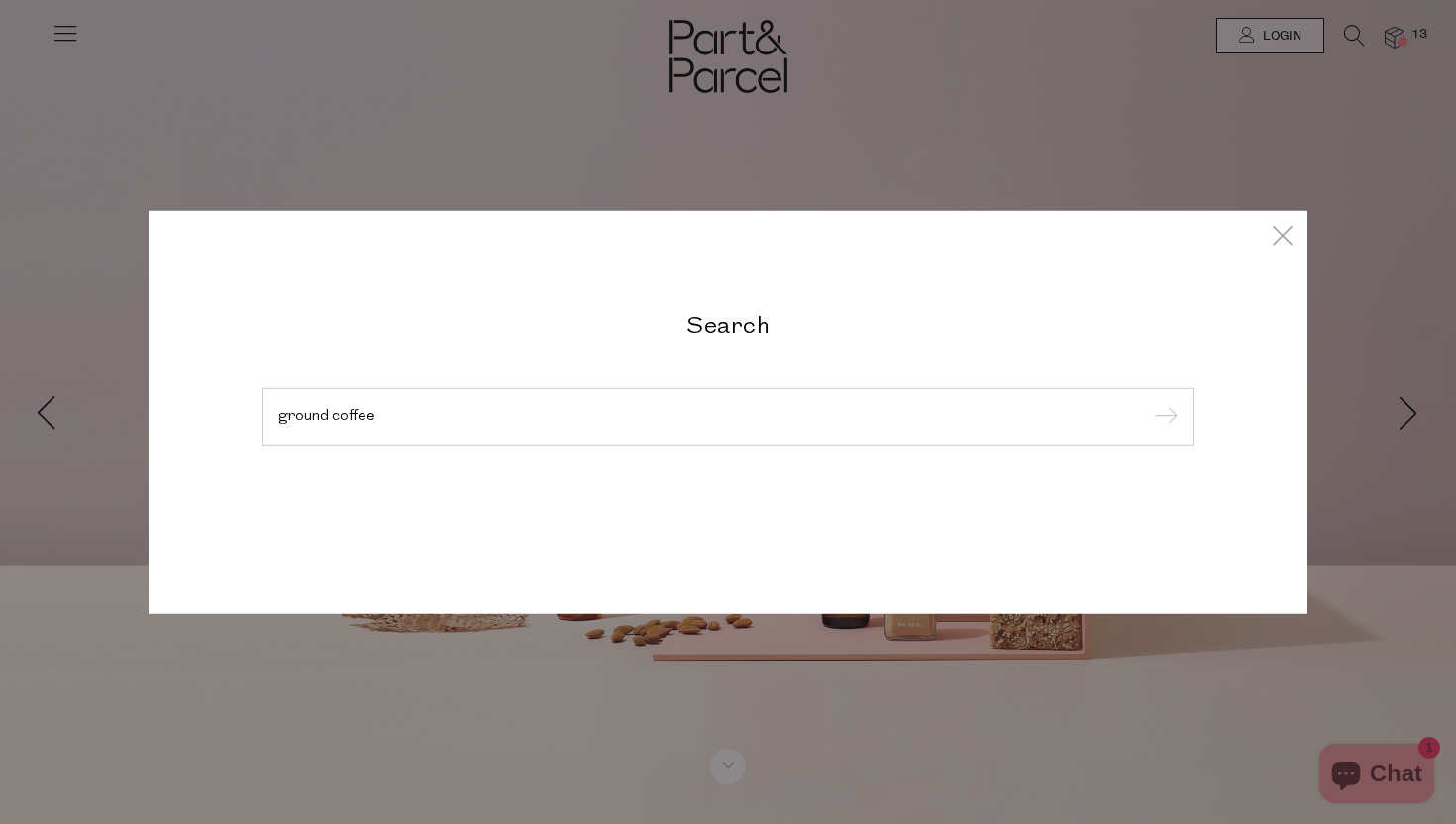 type on "ground coffee" 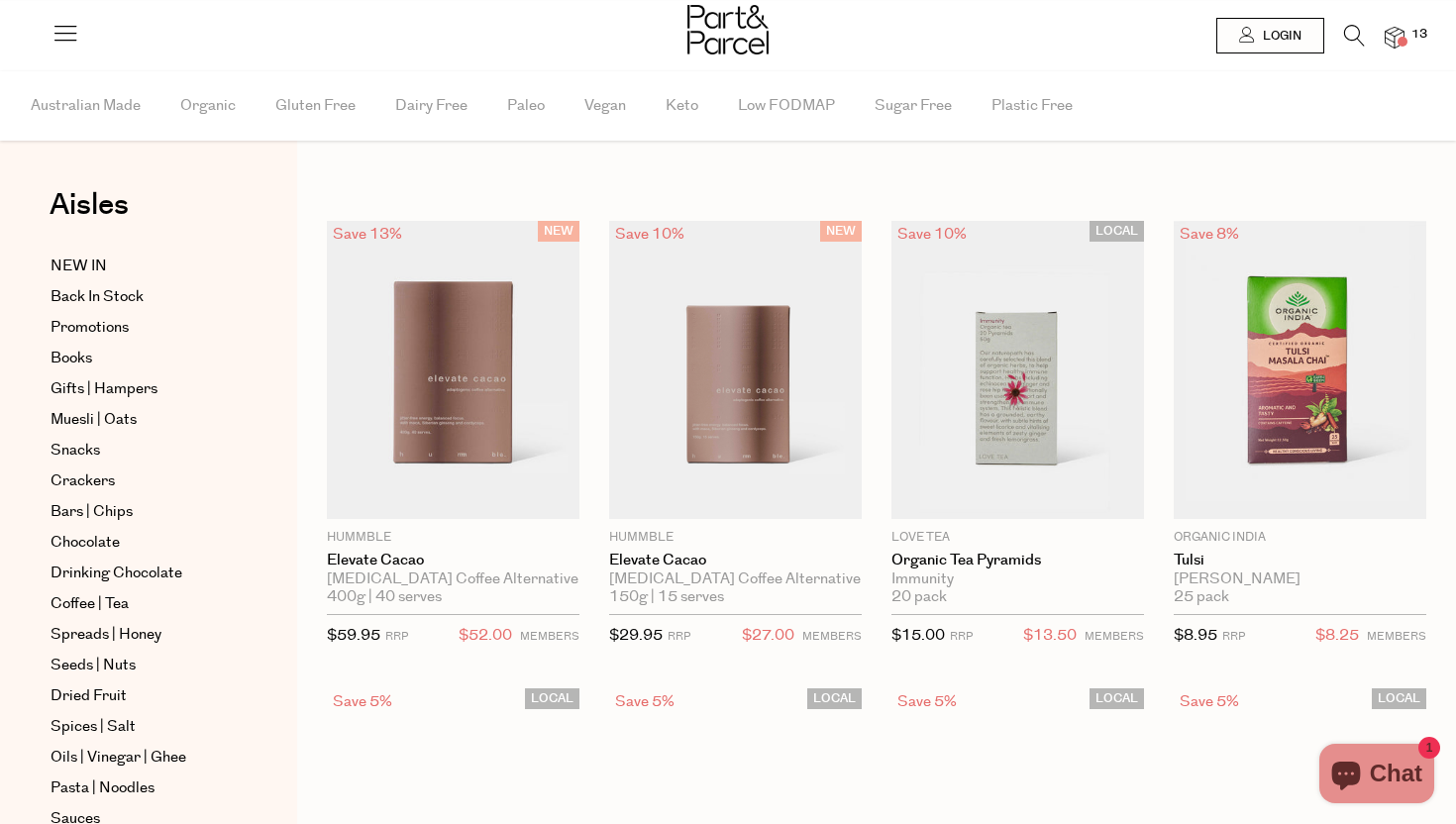scroll, scrollTop: 0, scrollLeft: 0, axis: both 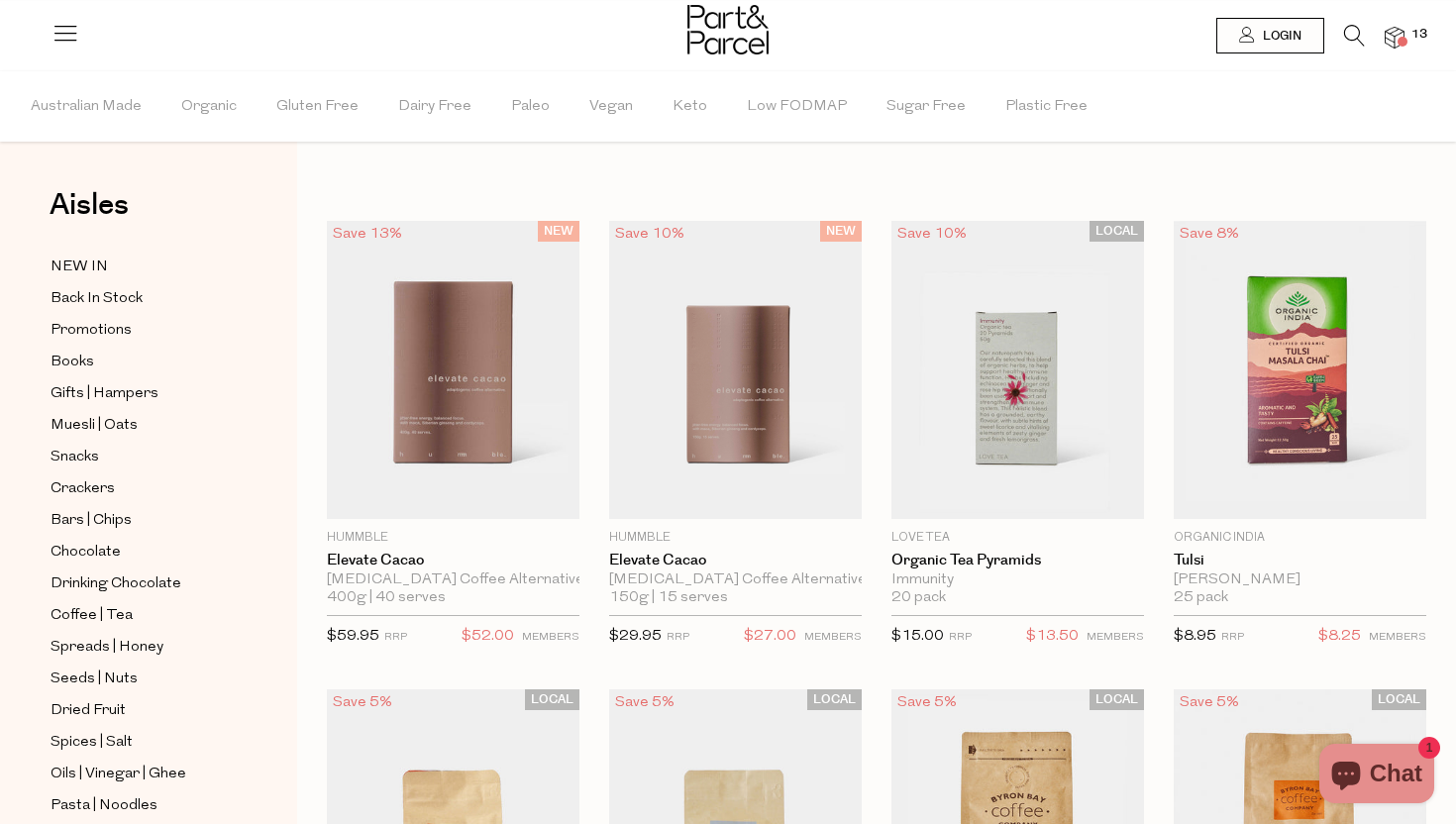 click at bounding box center (1354, 36) 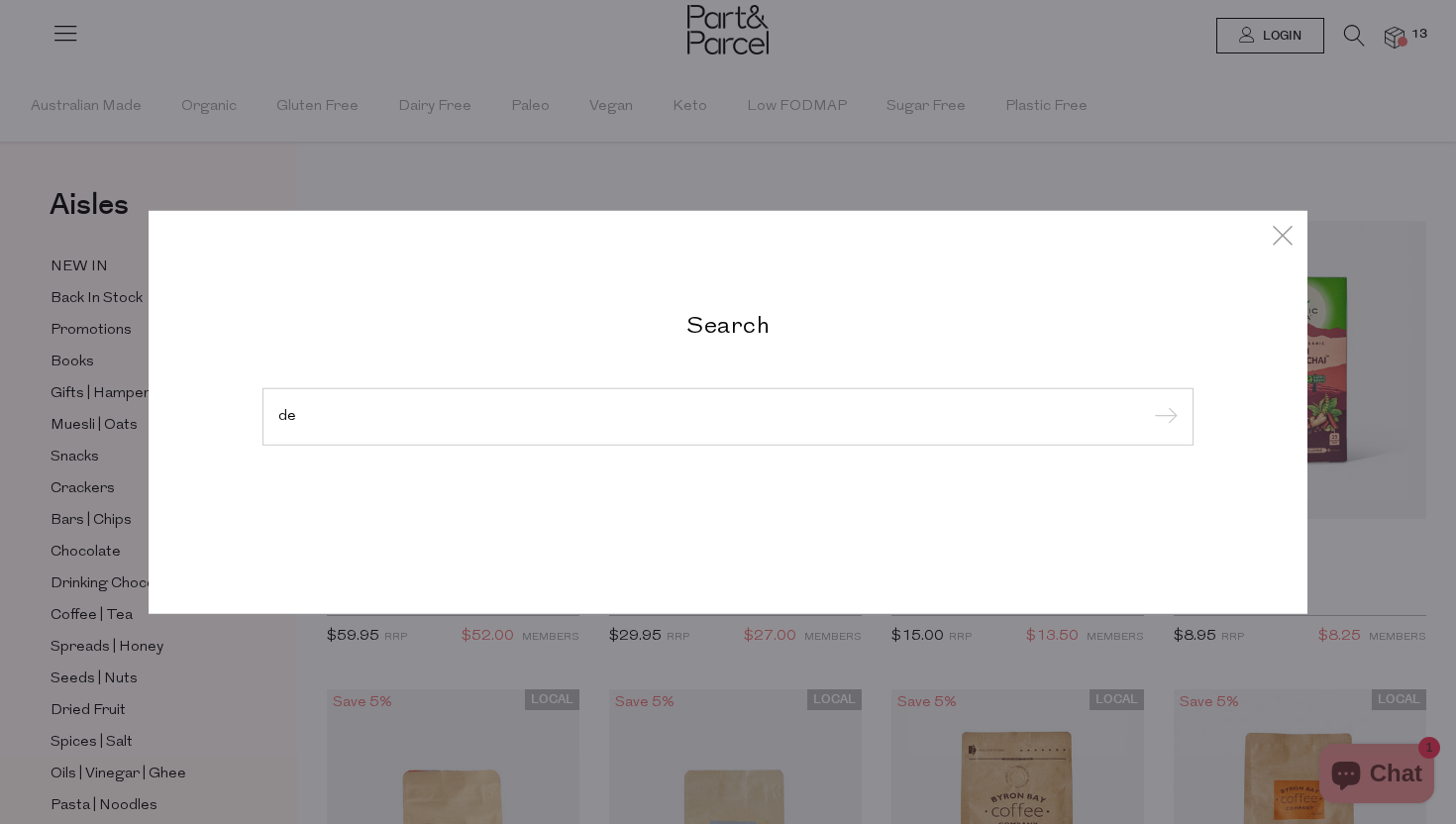 type on "d" 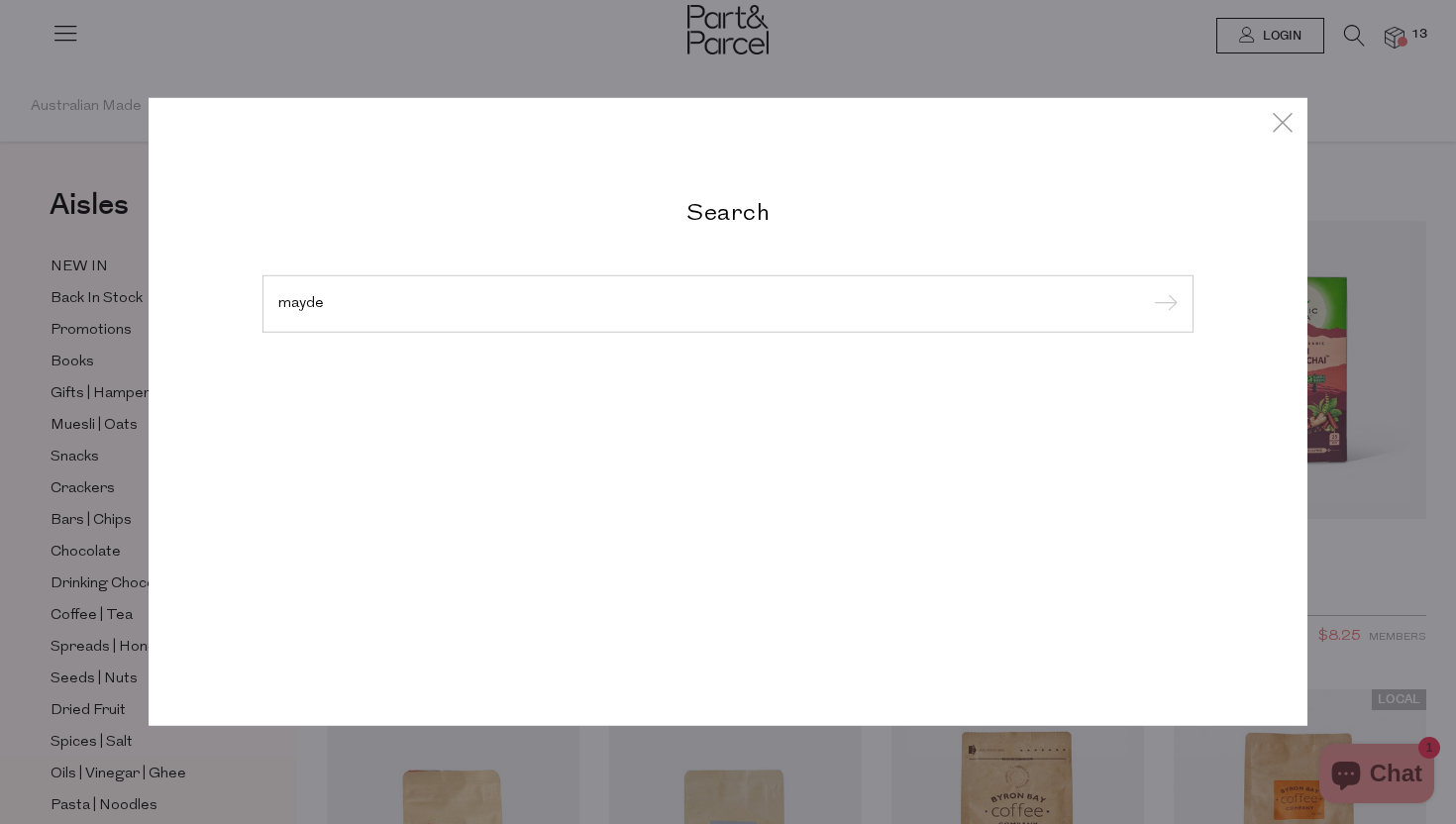 type on "mayde" 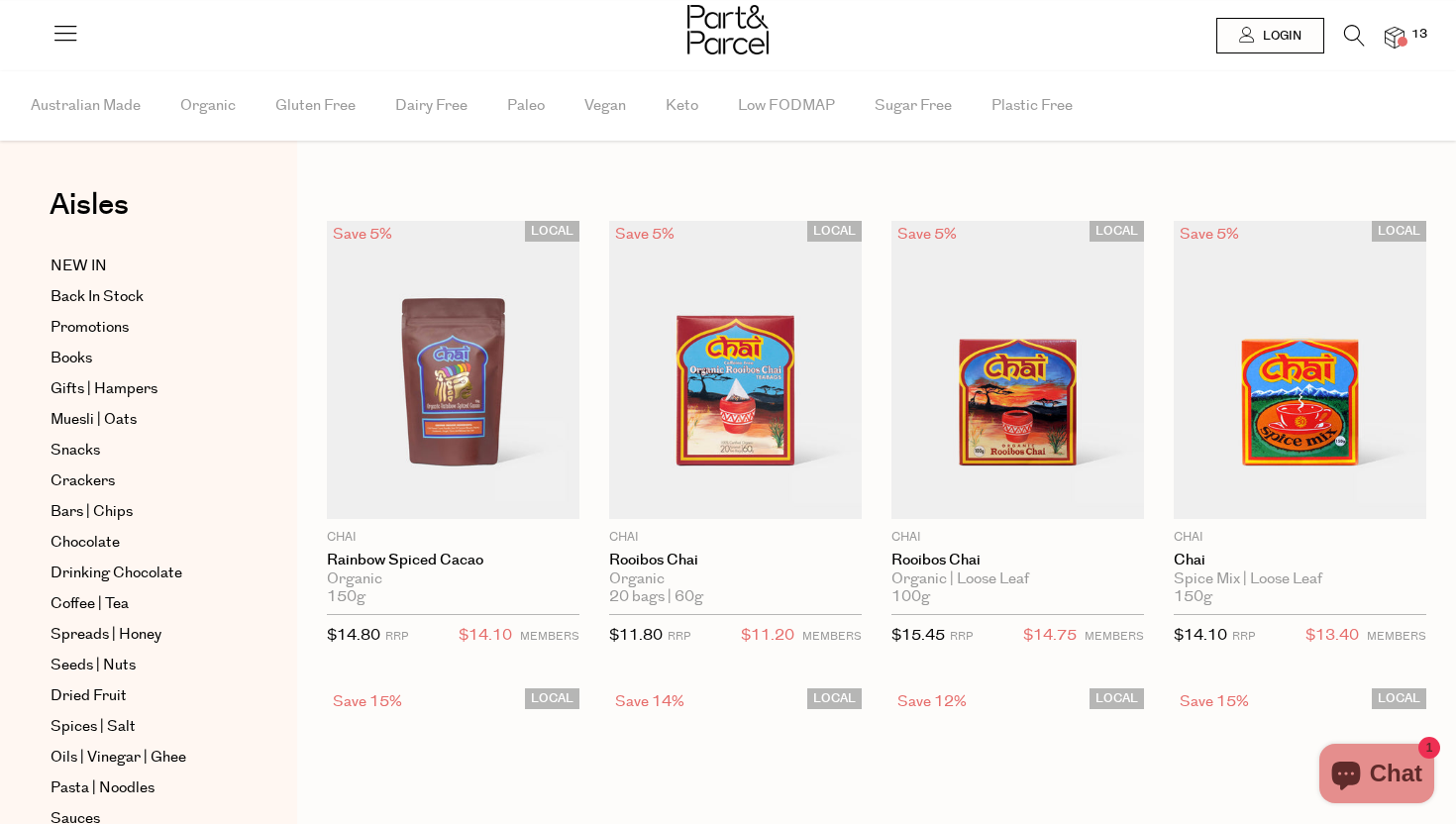 scroll, scrollTop: 0, scrollLeft: 0, axis: both 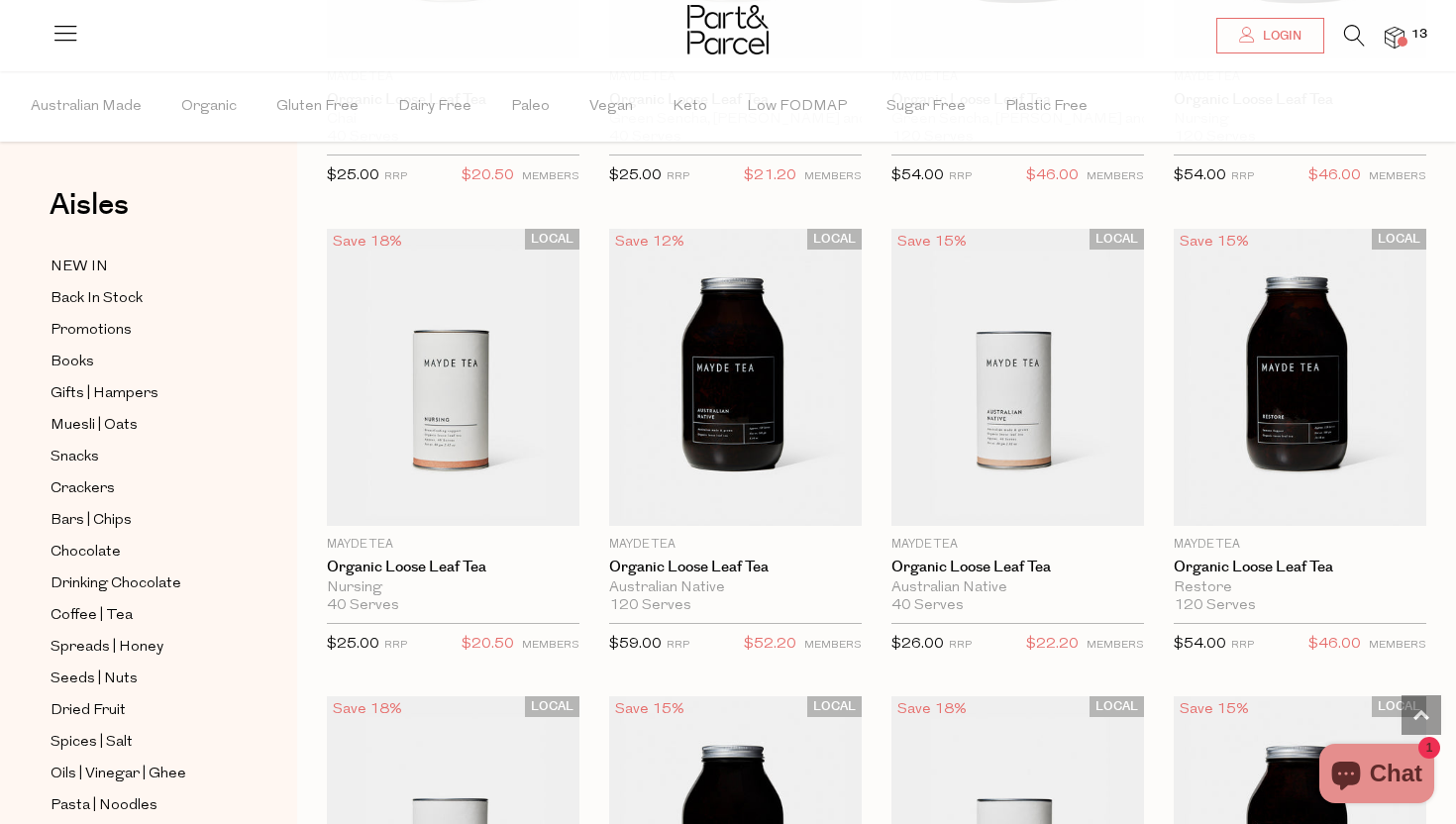 click at bounding box center (1395, 38) 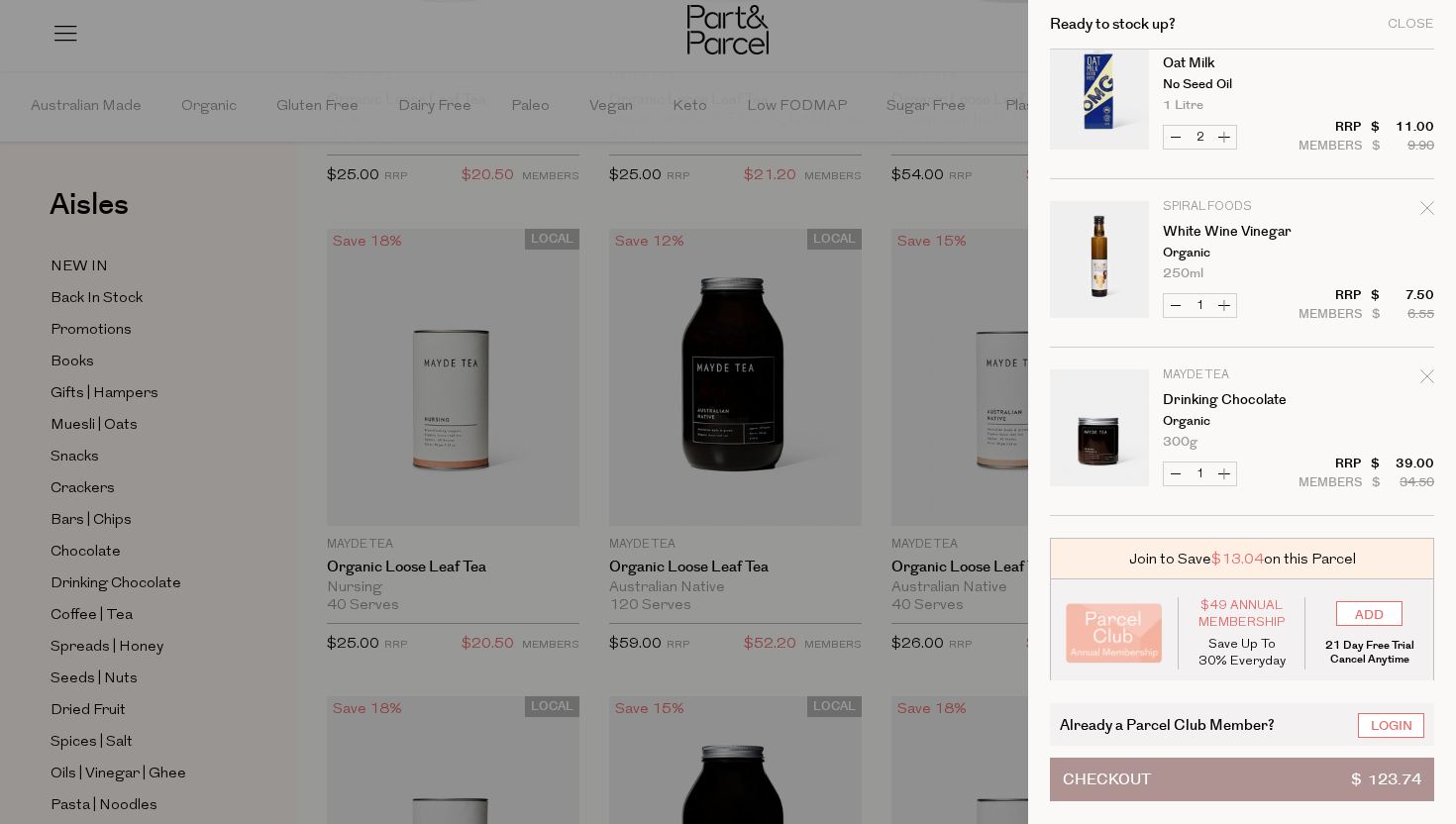 scroll, scrollTop: 1393, scrollLeft: 0, axis: vertical 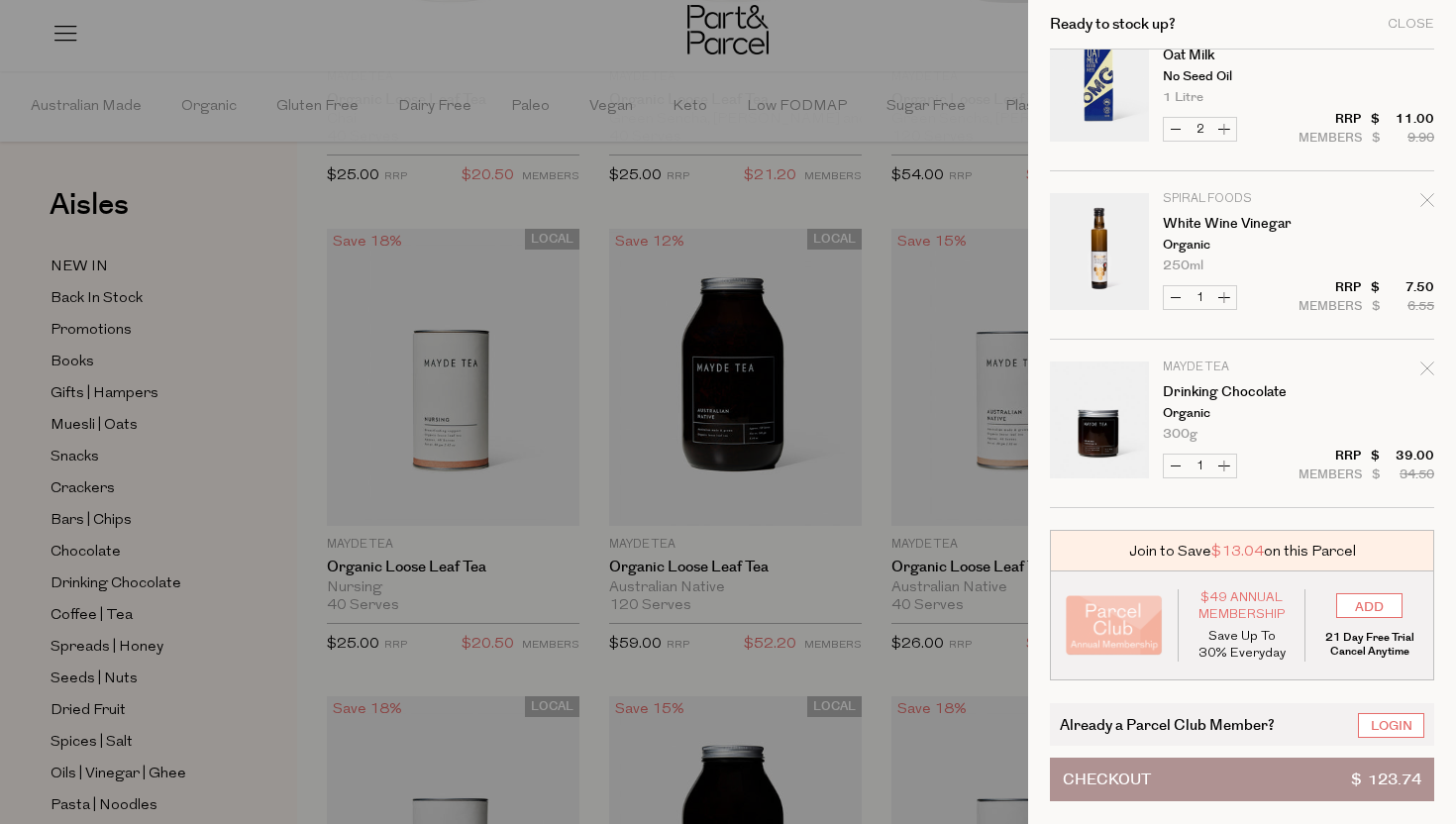click on "Checkout $ 123.74" at bounding box center (1242, 779) 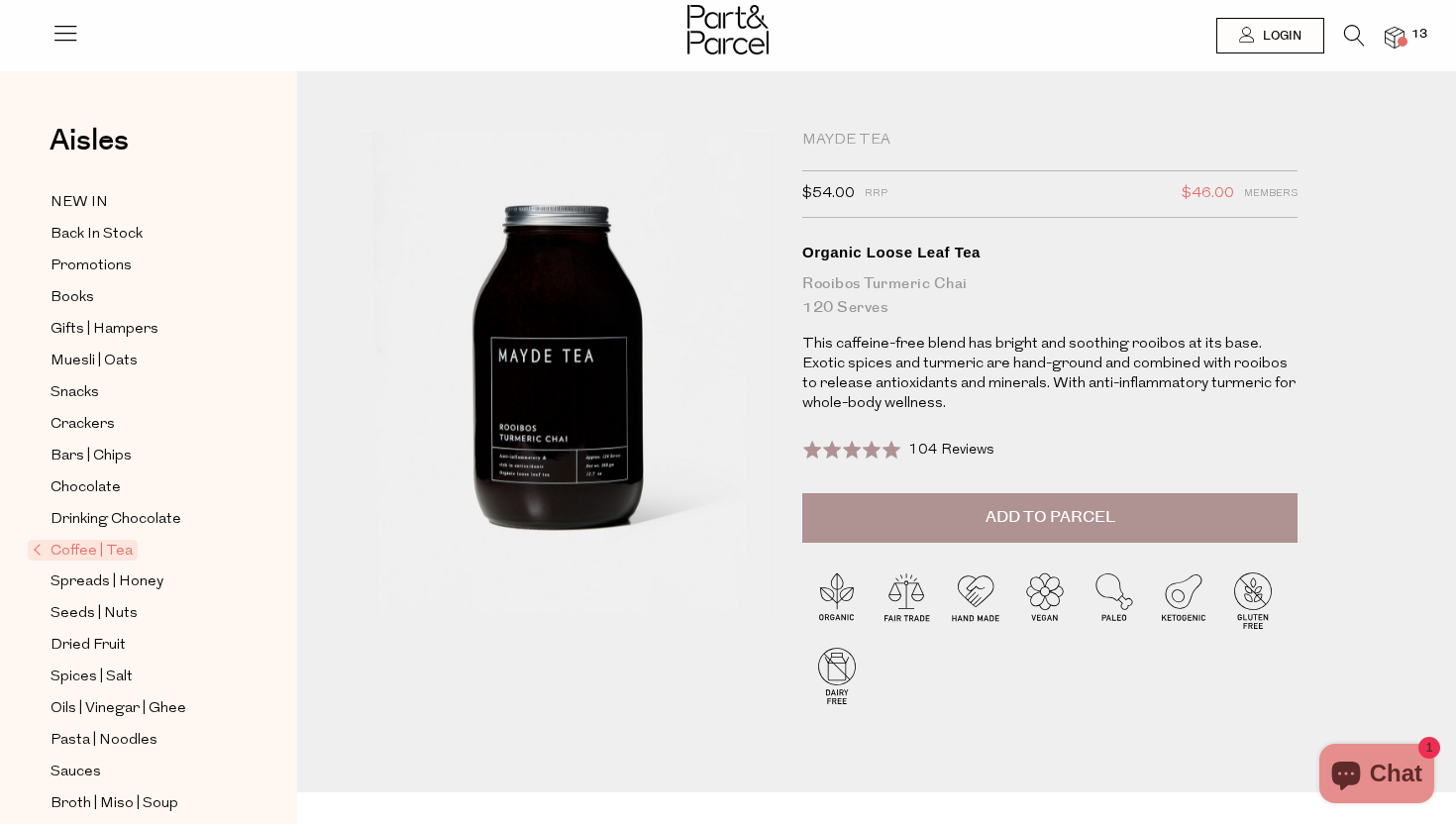 scroll, scrollTop: 0, scrollLeft: 0, axis: both 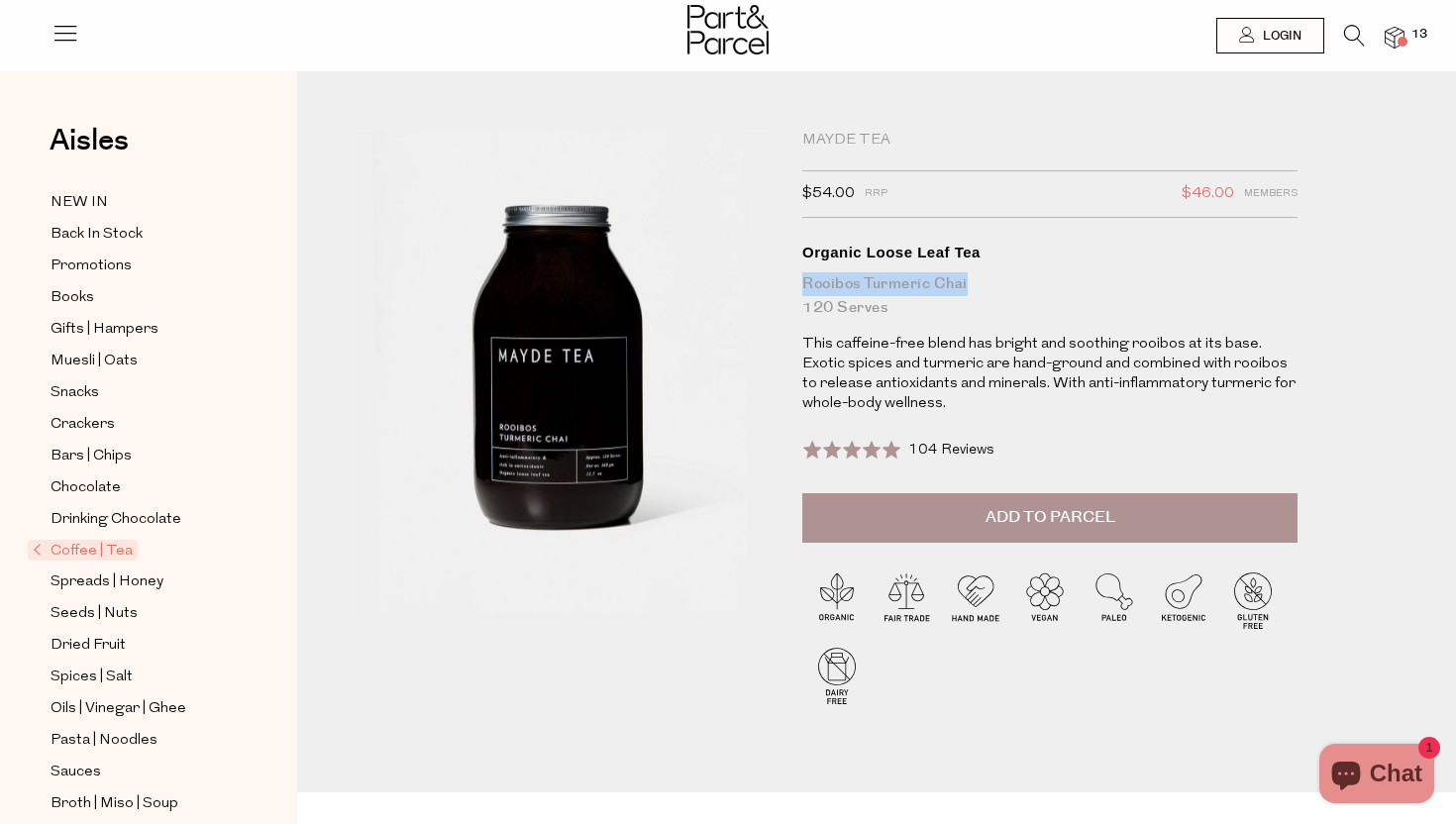 drag, startPoint x: 970, startPoint y: 281, endPoint x: 801, endPoint y: 273, distance: 169.18924 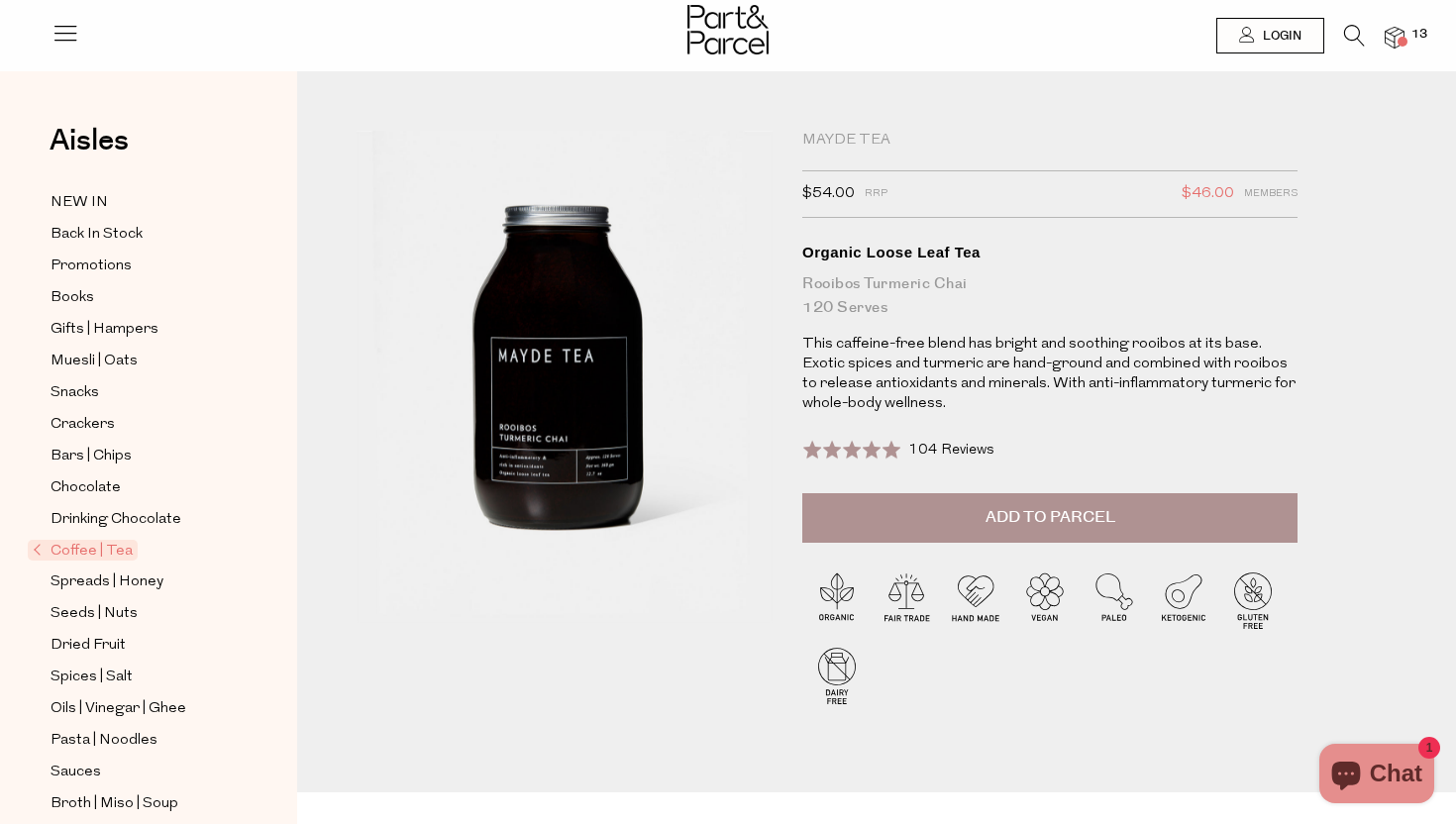 click on "This caffeine-free blend has bright and soothing rooibos at its base. Exotic spices and turmeric are hand-ground and combined with rooibos to release antioxidants and minerals. With anti-inflammatory turmeric for whole-body wellness." at bounding box center (1050, 374) 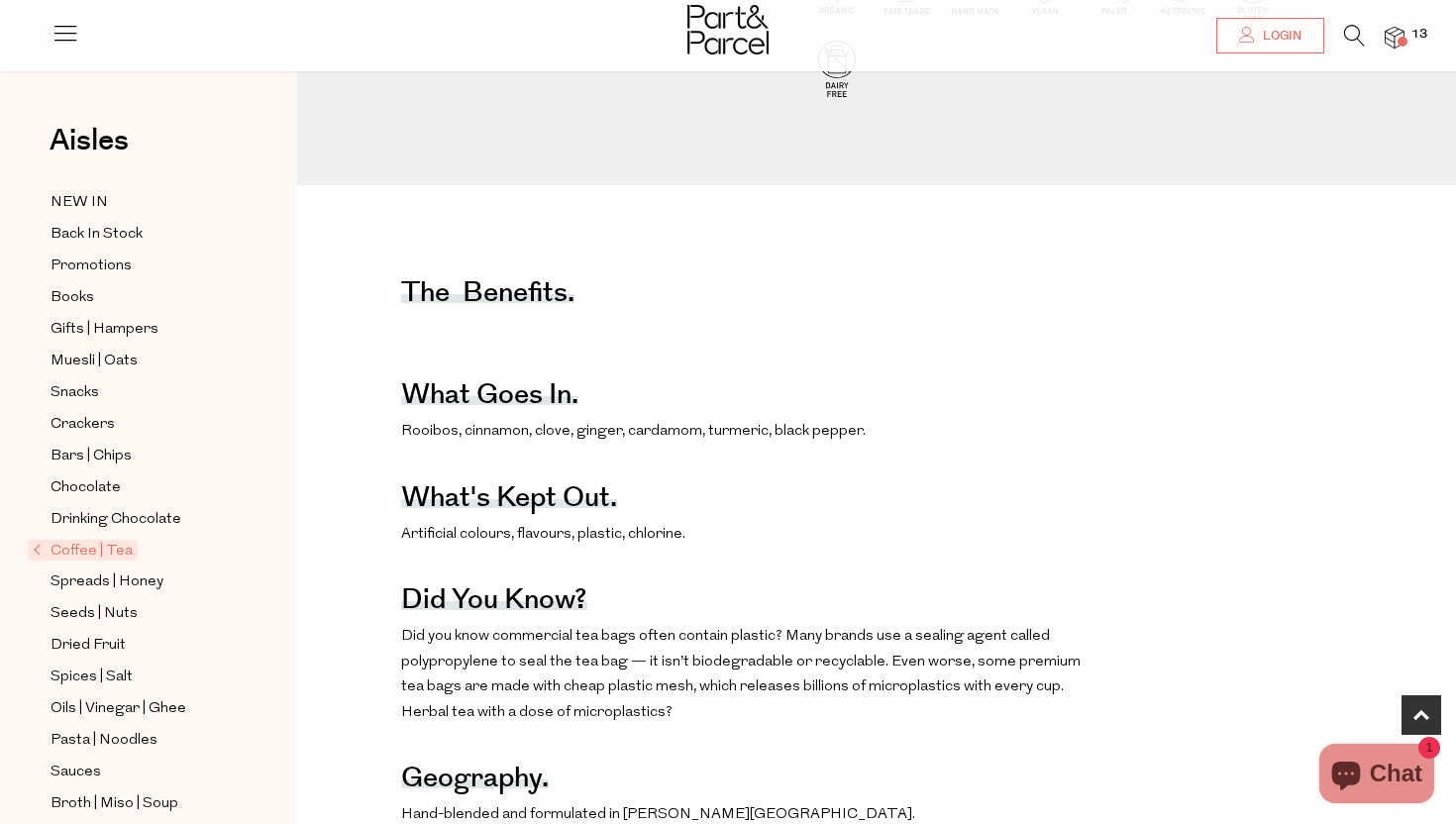 scroll, scrollTop: 0, scrollLeft: 0, axis: both 